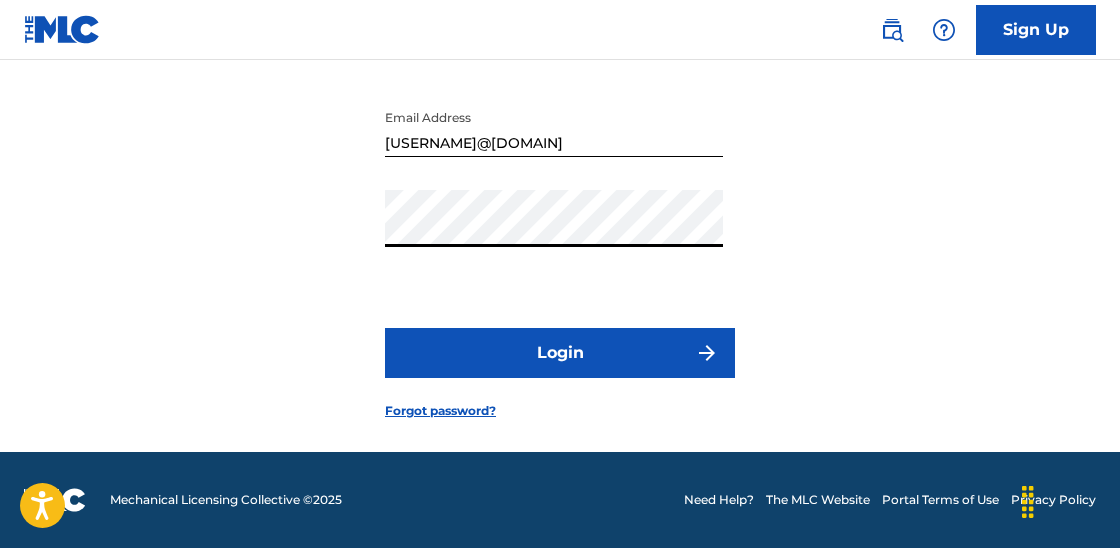 scroll, scrollTop: 192, scrollLeft: 0, axis: vertical 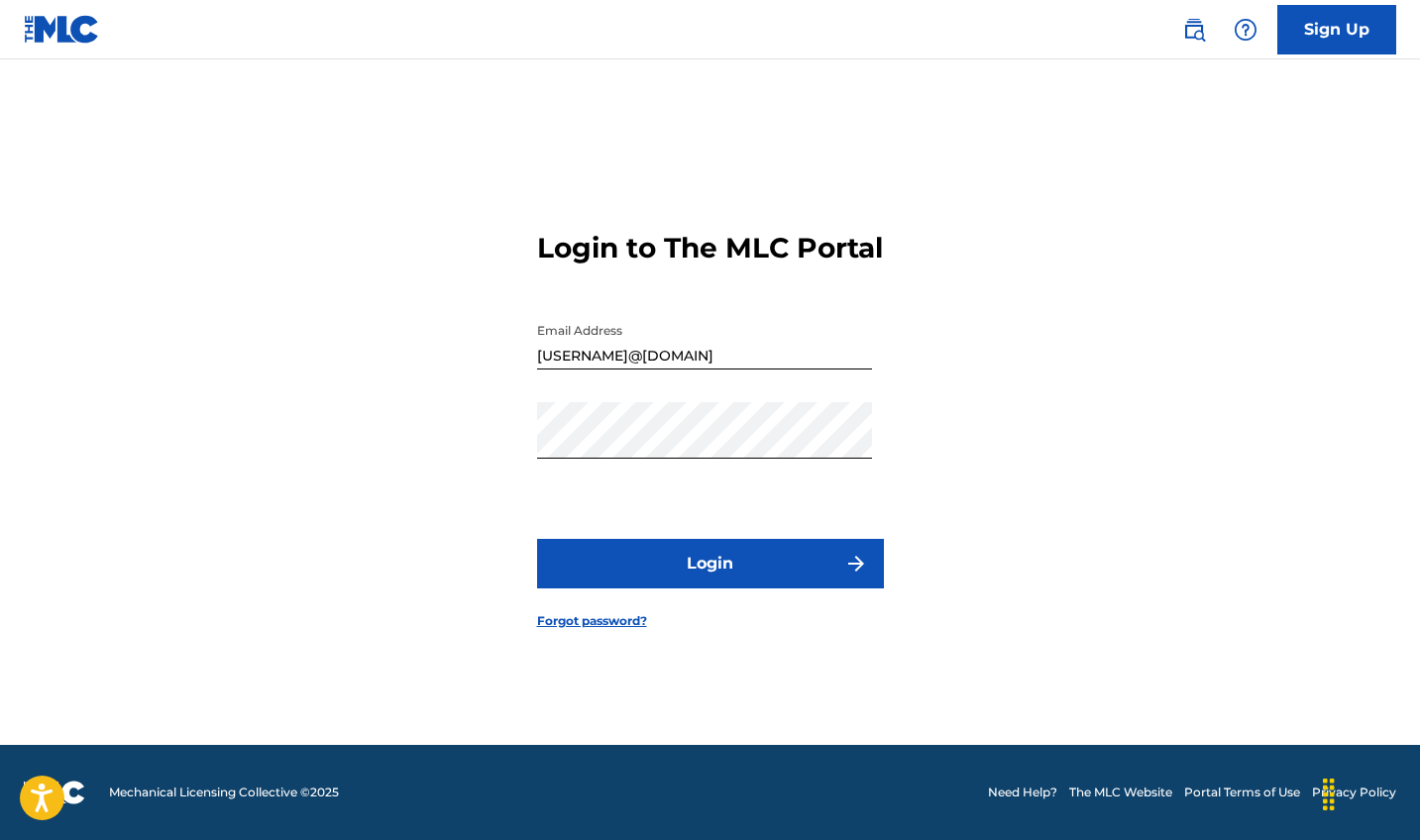click on "Mechanical Licensing Collective ©  2025" at bounding box center (224, 792) 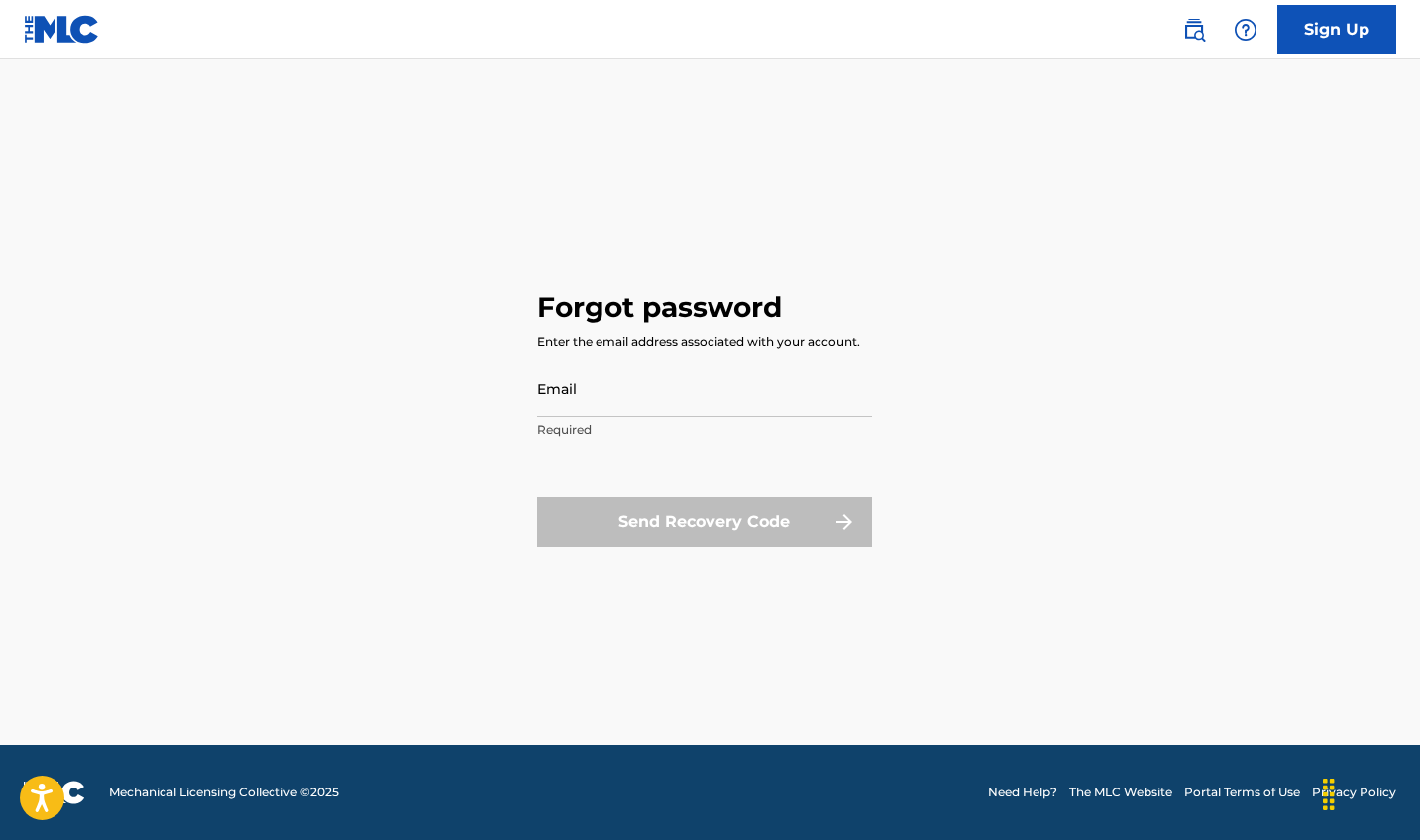 scroll, scrollTop: 0, scrollLeft: 0, axis: both 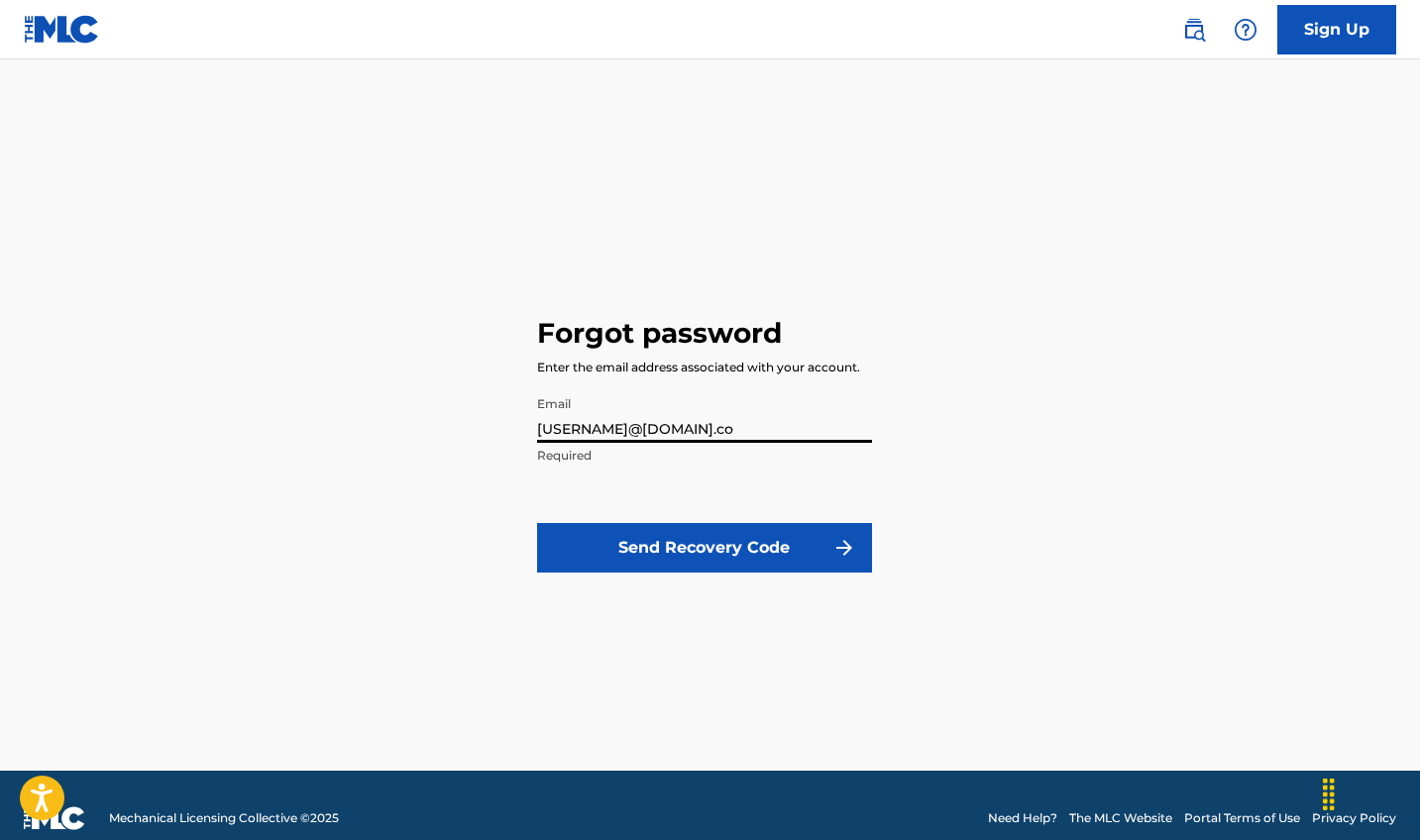 type on "[USERNAME]@[DOMAIN]" 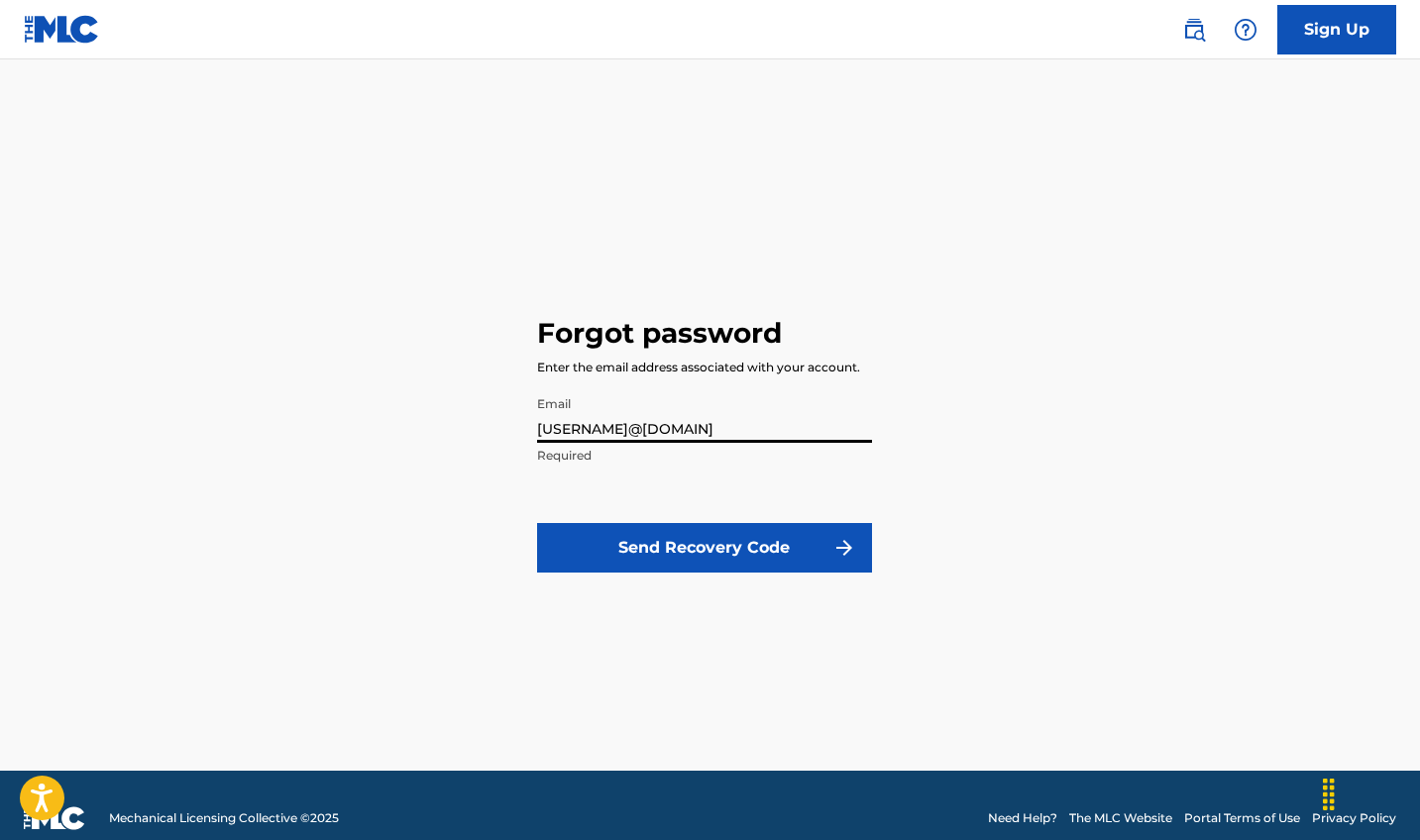 click on "Send Recovery Code" at bounding box center (705, 548) 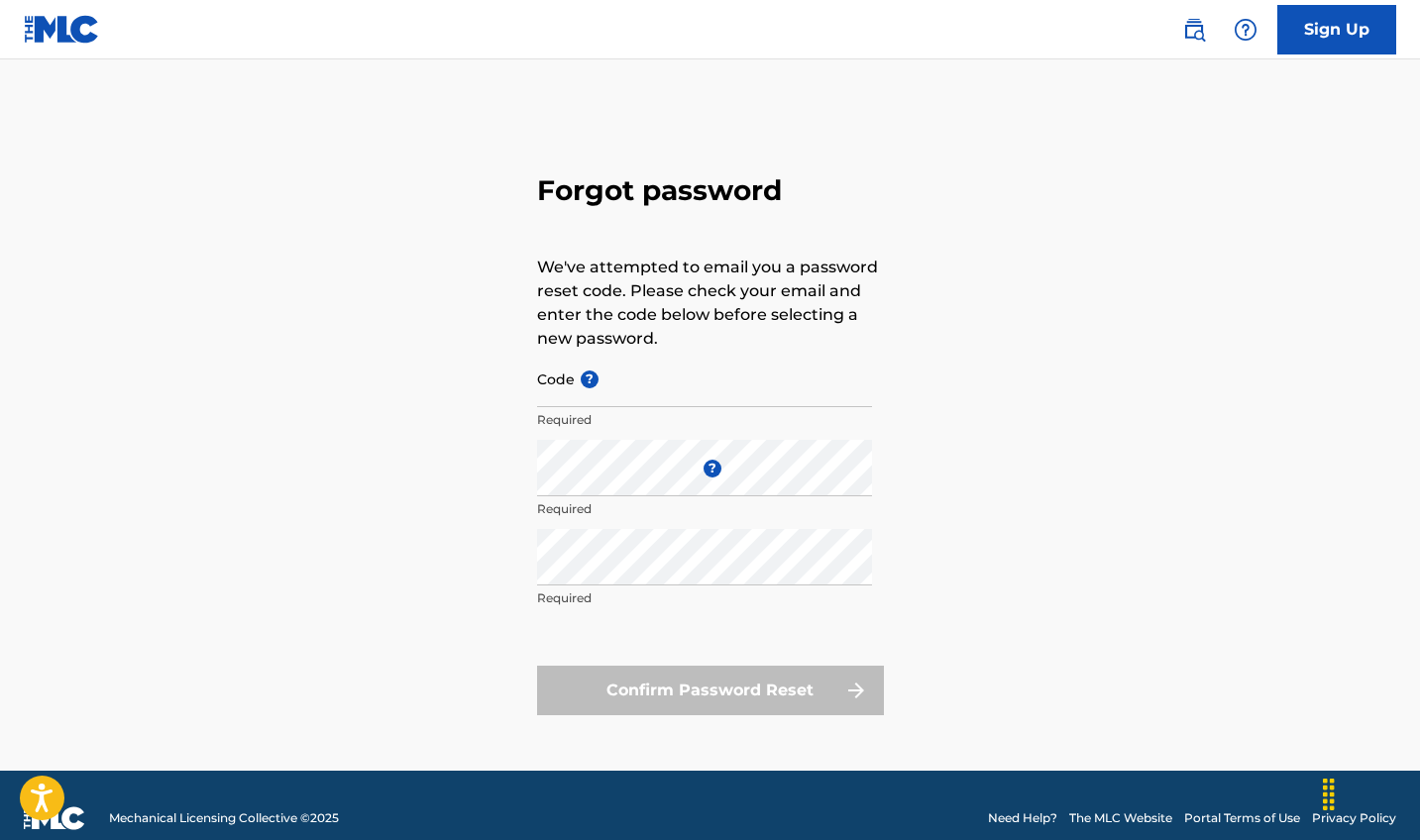 click on "Code ?" at bounding box center [705, 378] 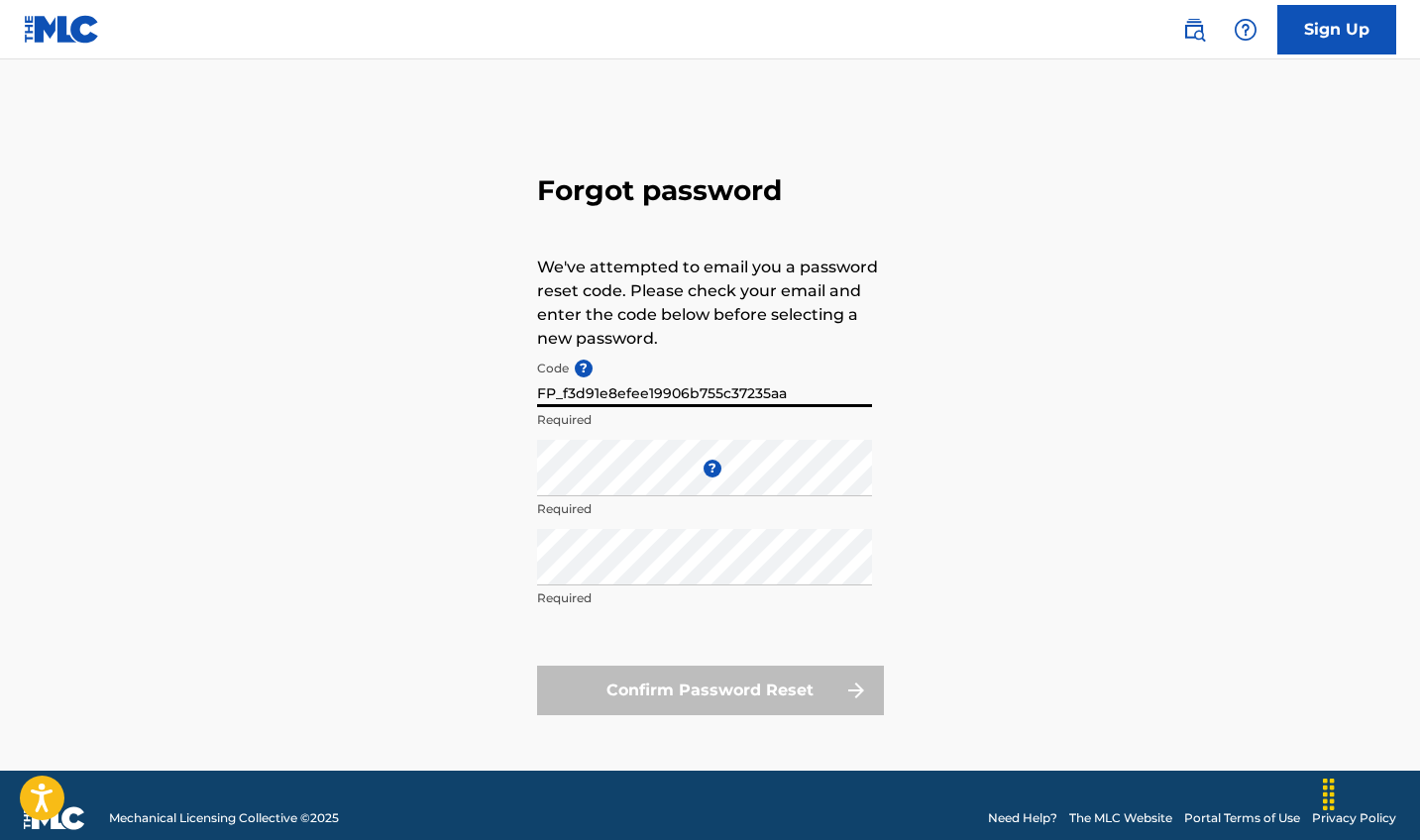 type on "FP_f3d91e8efee19906b755c37235aa" 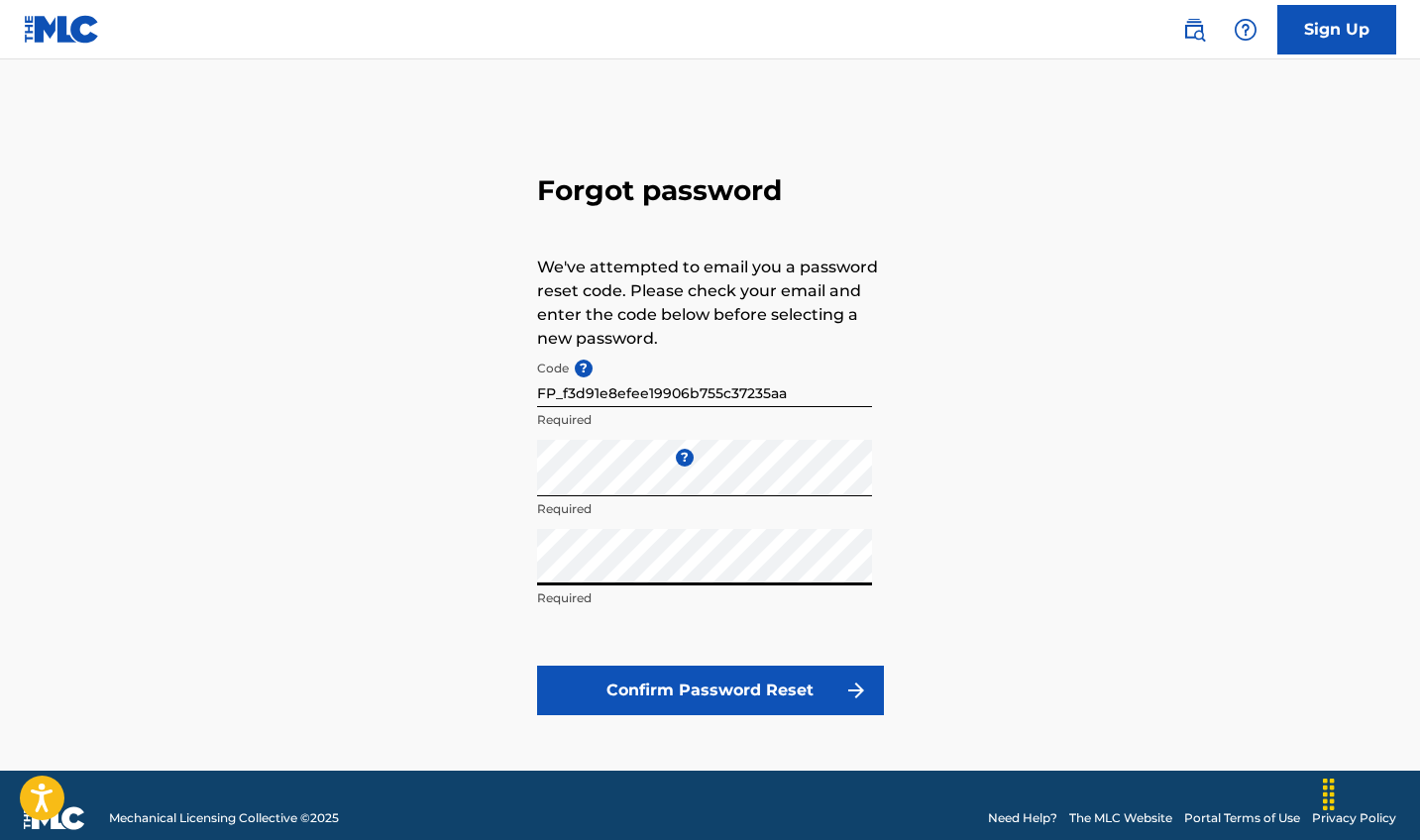 click on "Confirm Password Reset" at bounding box center [710, 690] 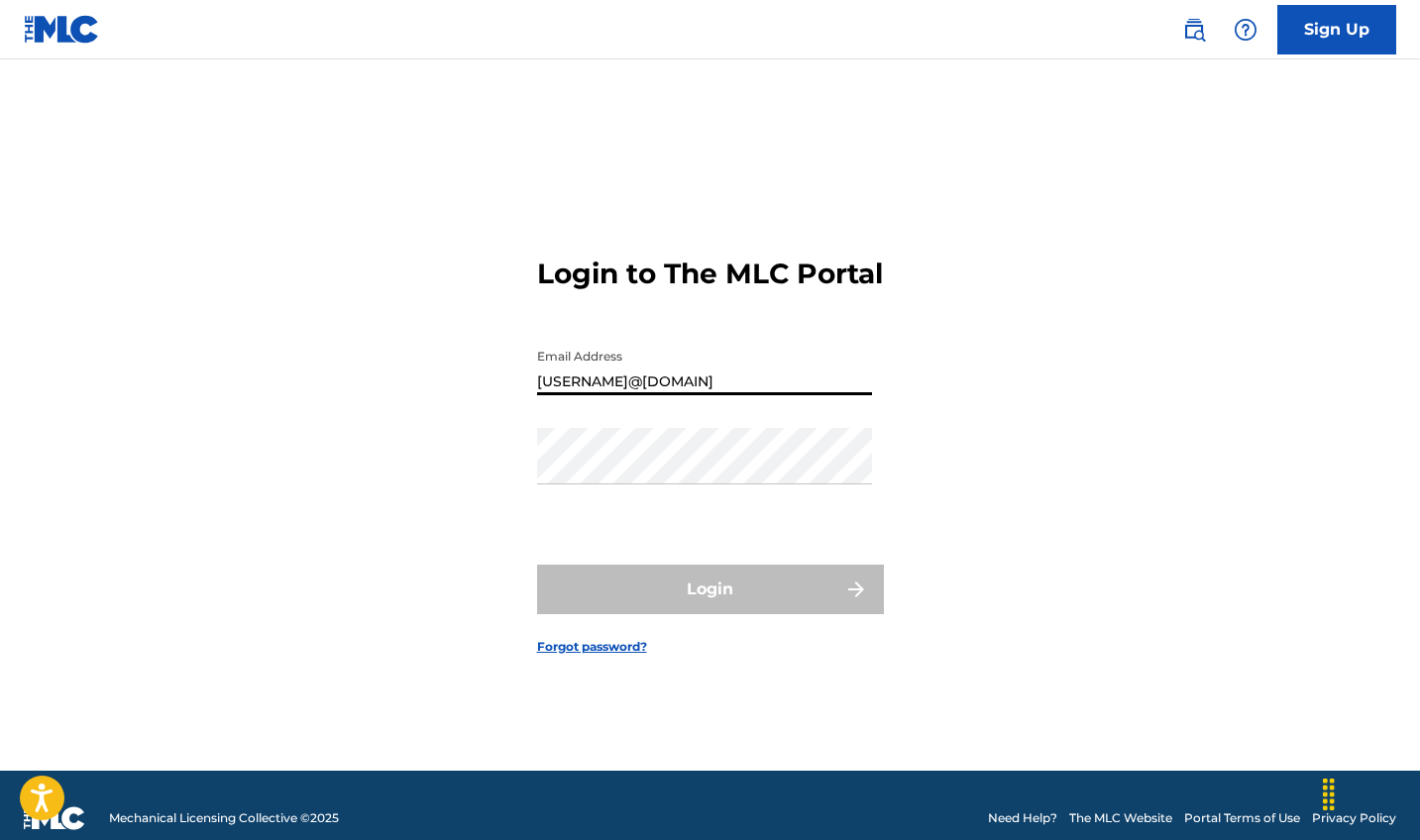 type on "[USERNAME]@[DOMAIN]" 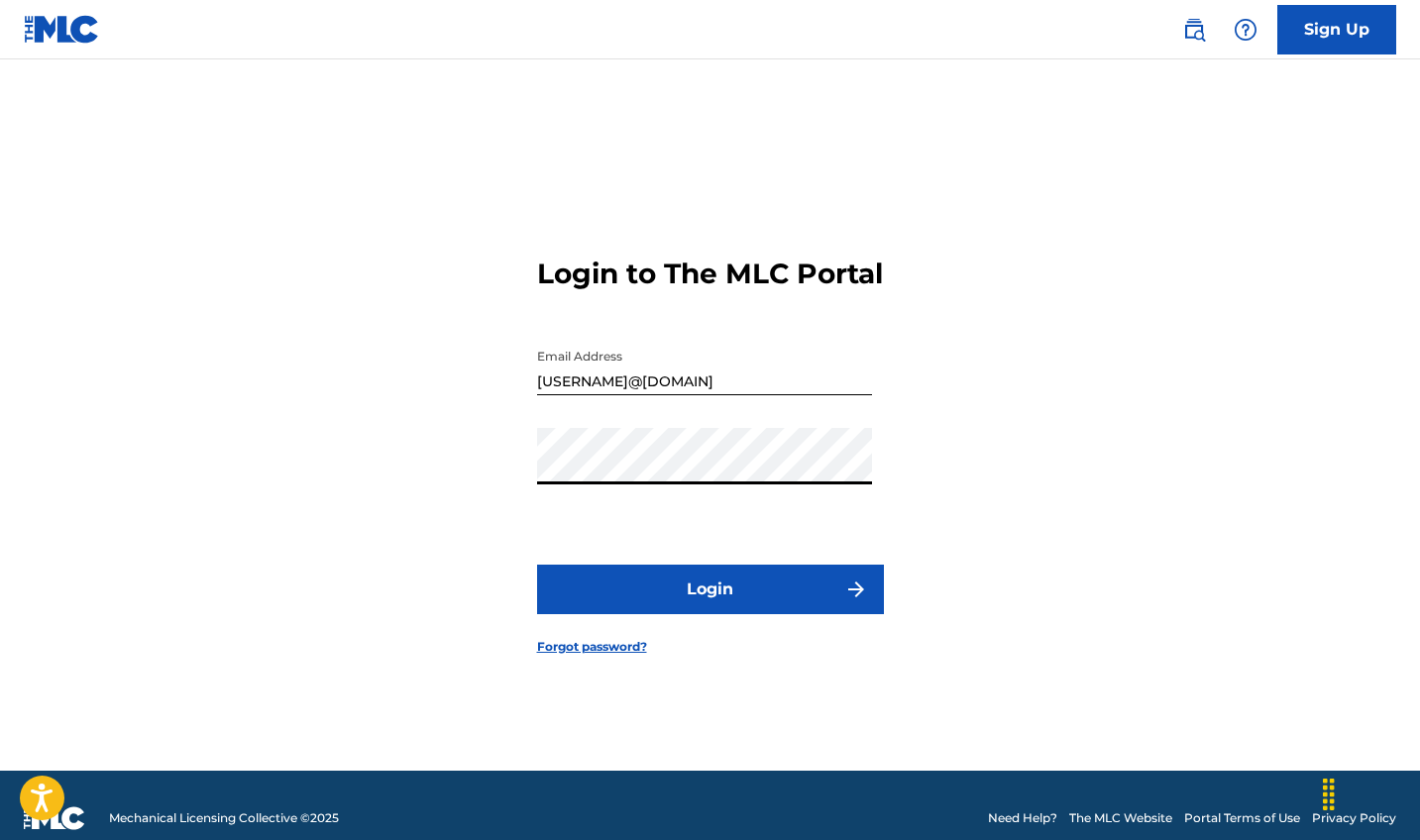 click on "Login" at bounding box center [710, 589] 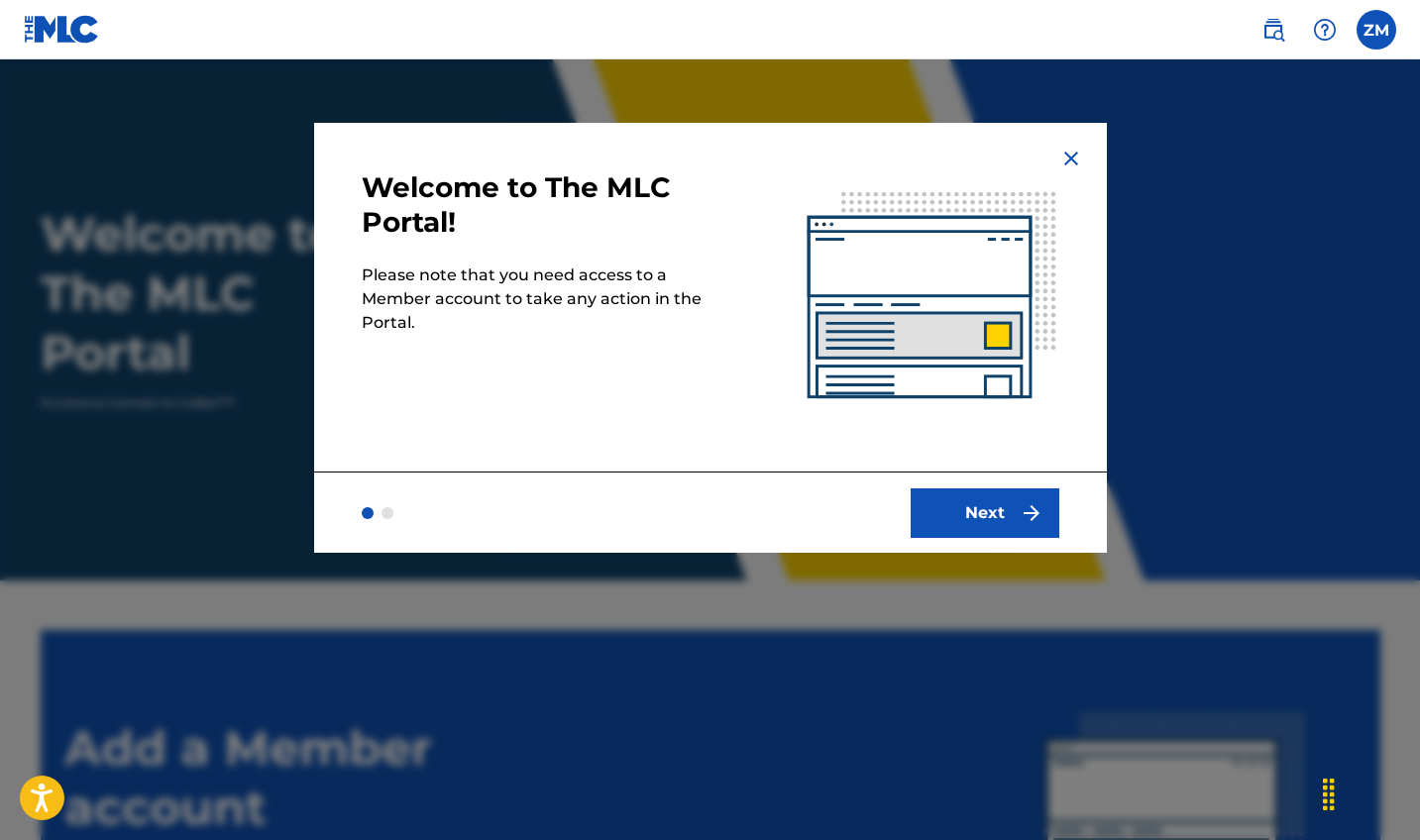 scroll, scrollTop: 0, scrollLeft: 0, axis: both 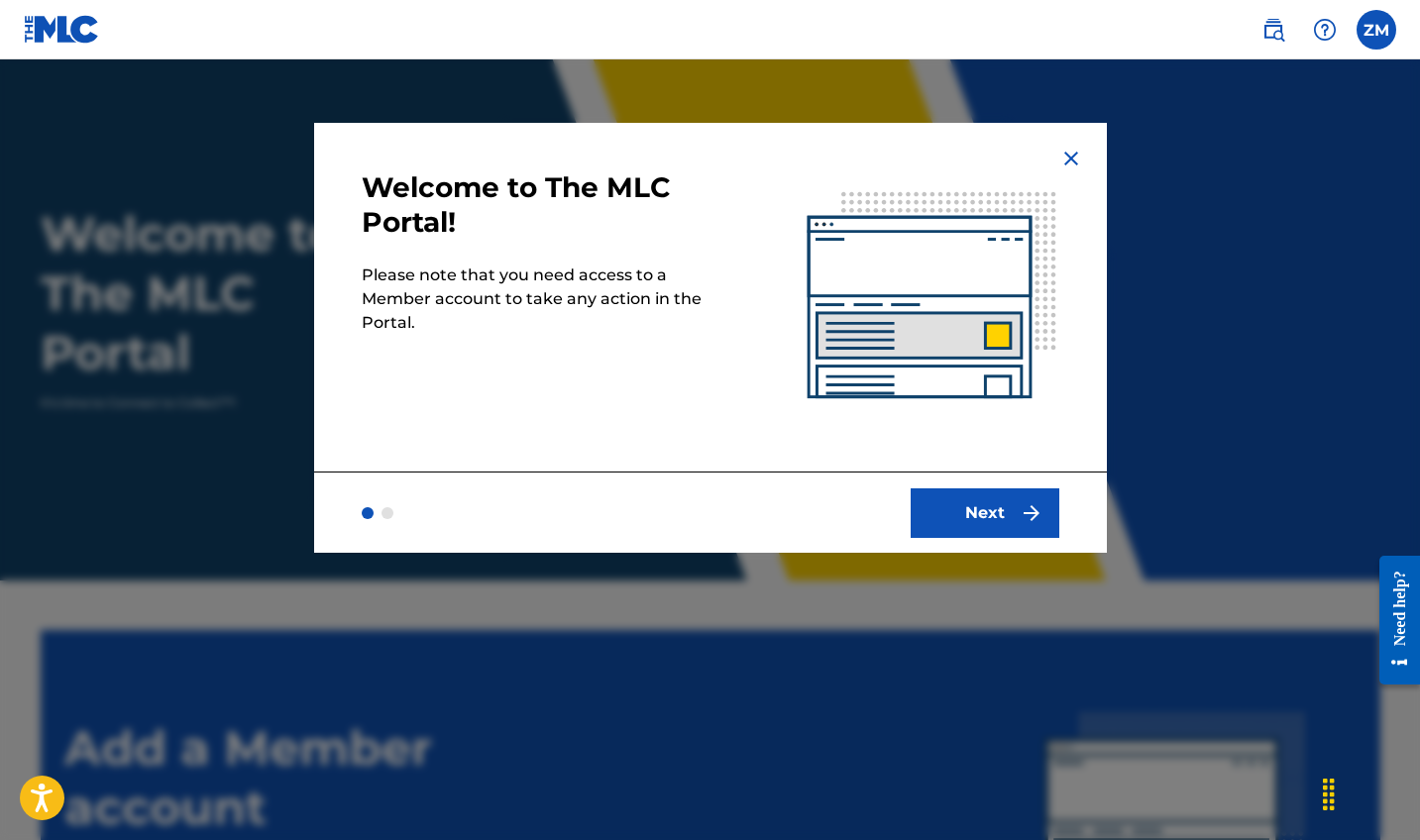 click on "Next" at bounding box center (985, 513) 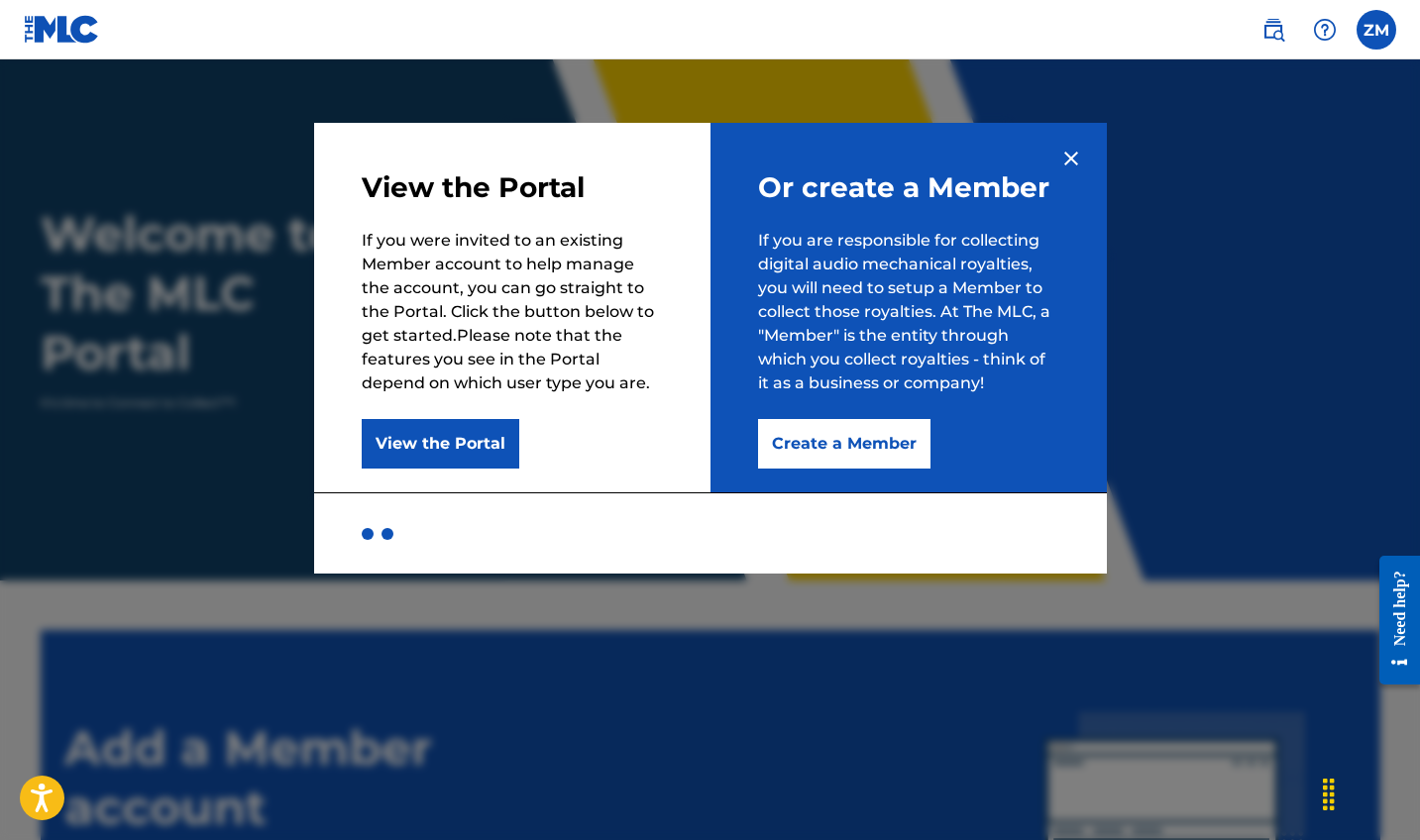 click on "Create a Member" at bounding box center (844, 444) 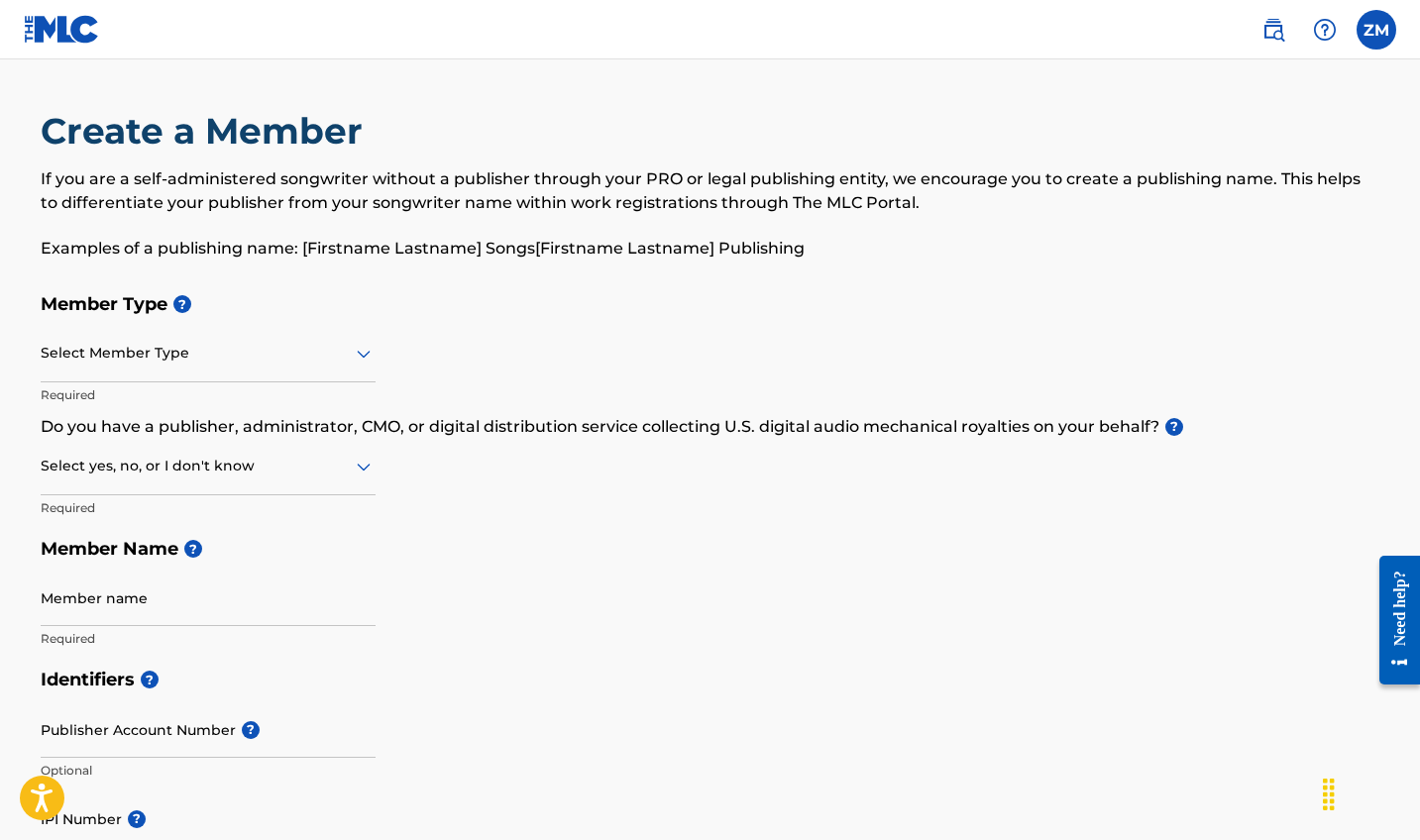 click on "Select Member Type" at bounding box center [208, 354] 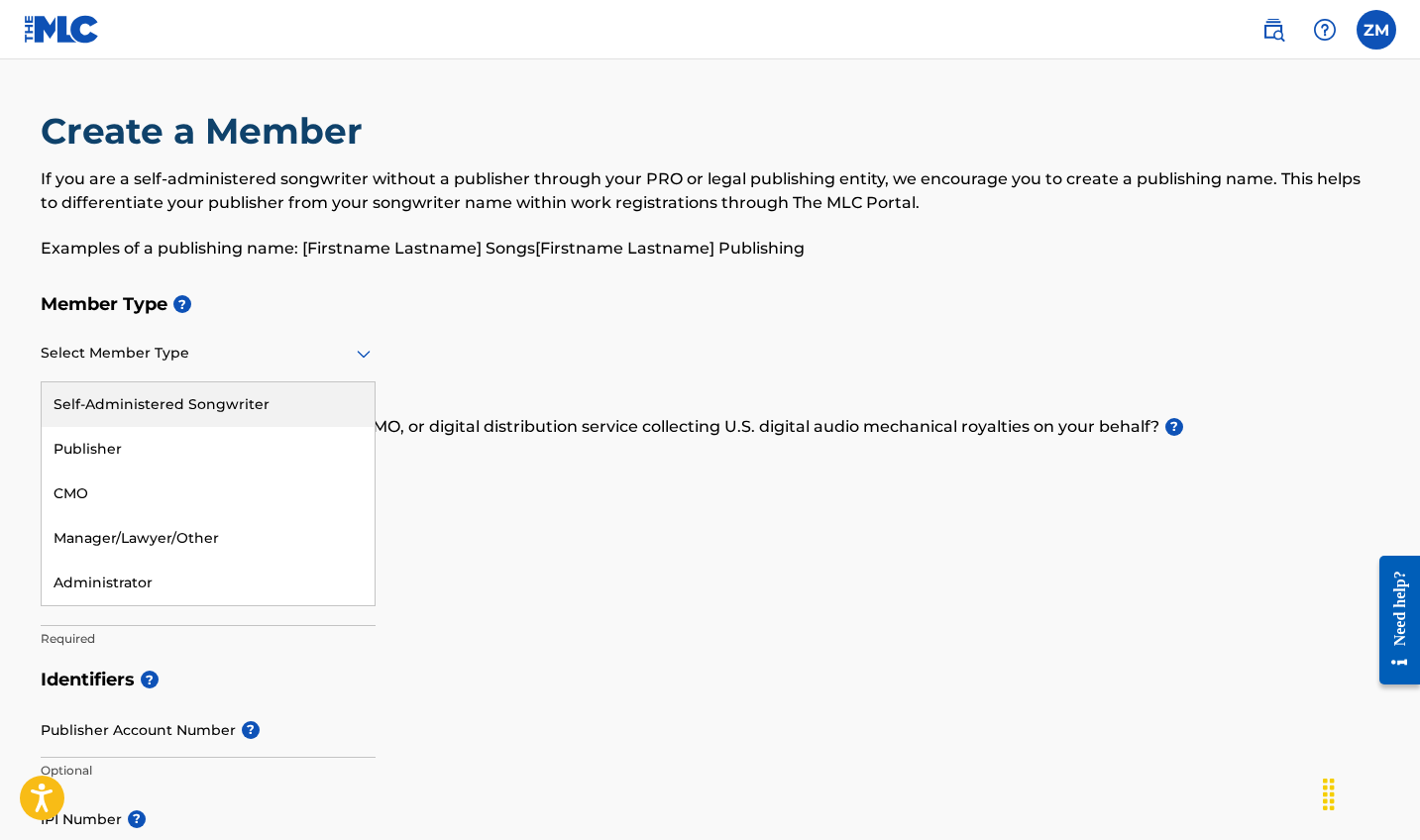 click on "Self-Administered Songwriter" at bounding box center (208, 404) 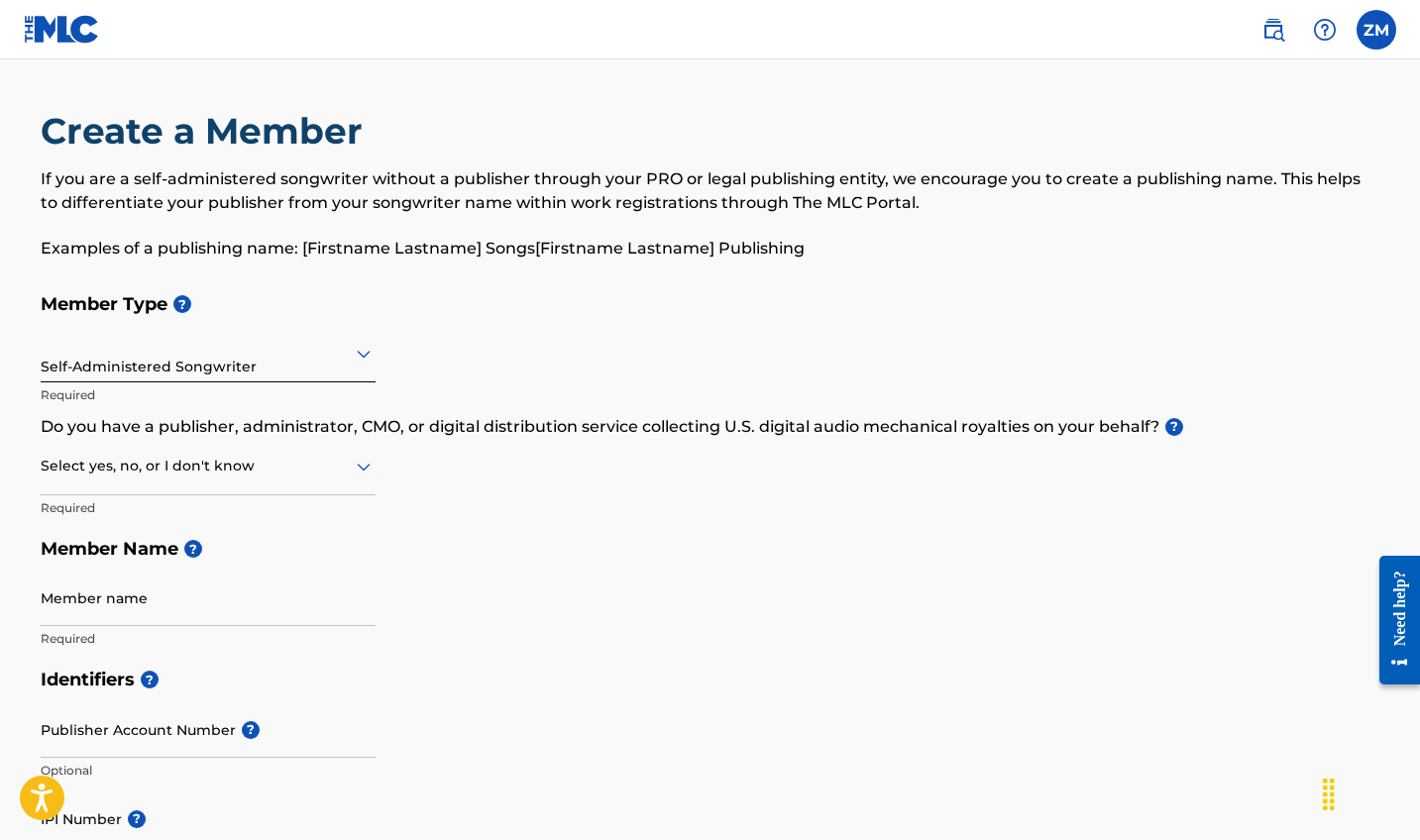 click at bounding box center [208, 466] 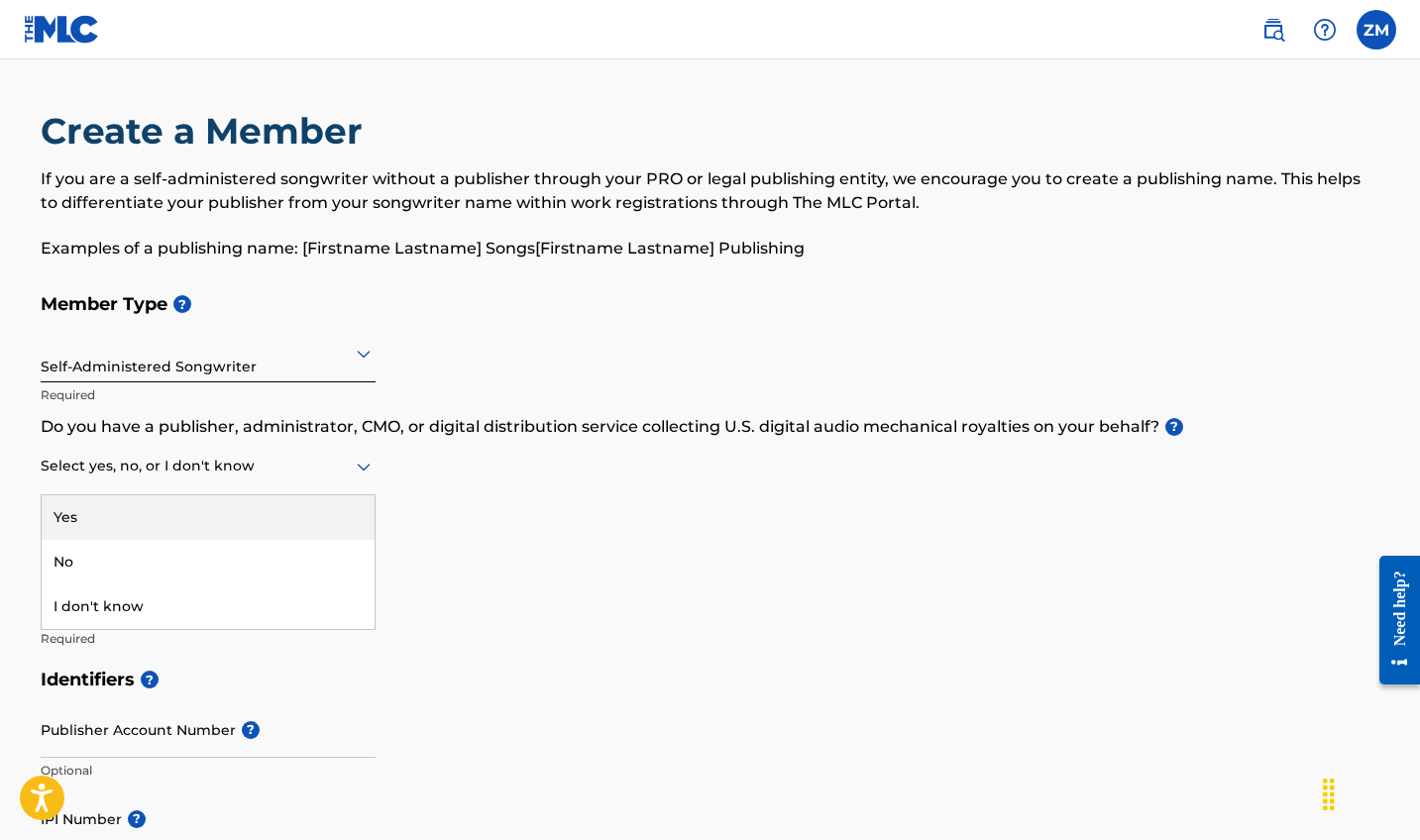 click at bounding box center (208, 466) 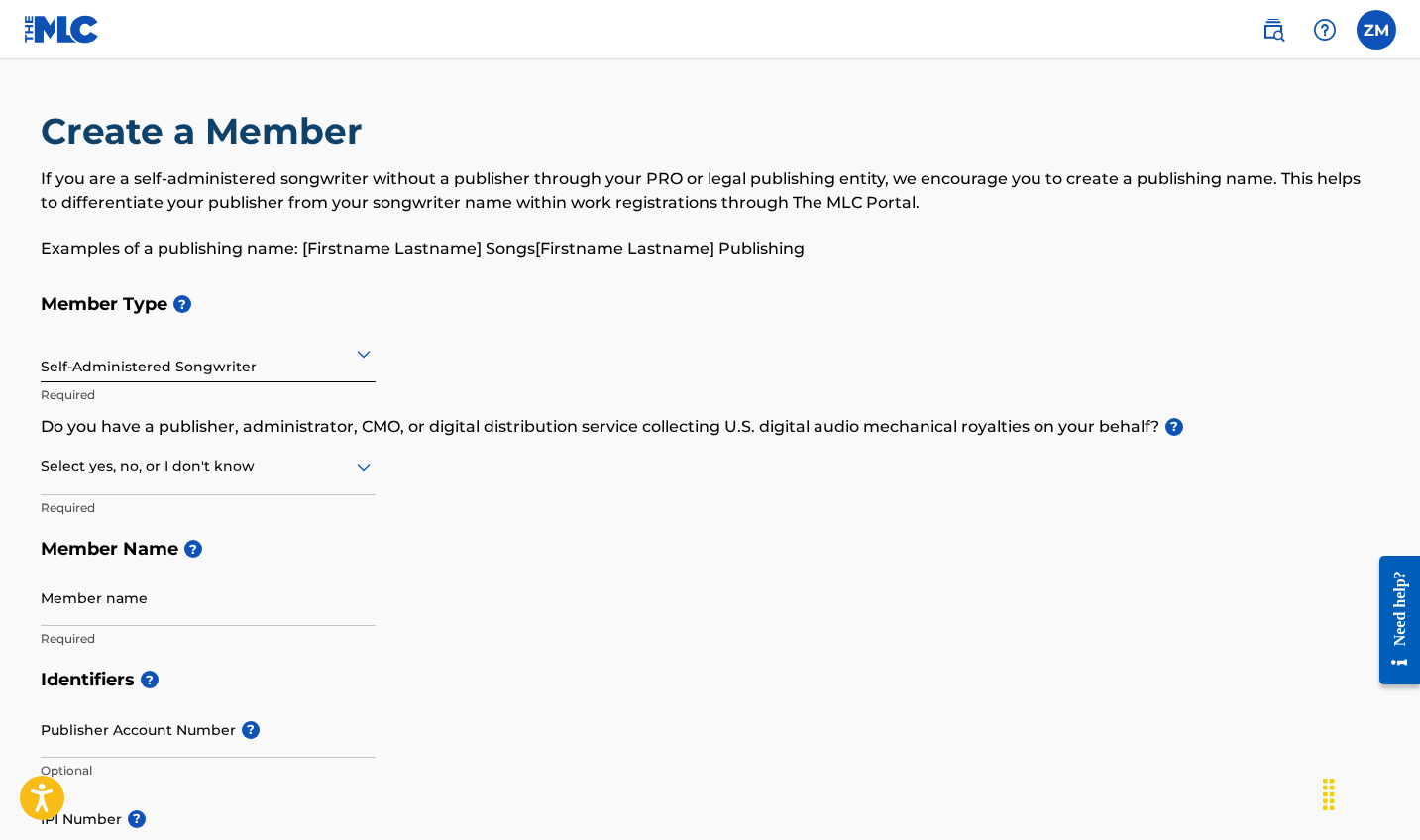 click on "Member Type ? Self-Administered Songwriter Required Do you have a publisher, administrator, CMO, or digital distribution service collecting U.S. digital audio mechanical royalties on your behalf? ? Select yes, no, or I don't know Required Member Name ? Member name Required" at bounding box center (710, 471) 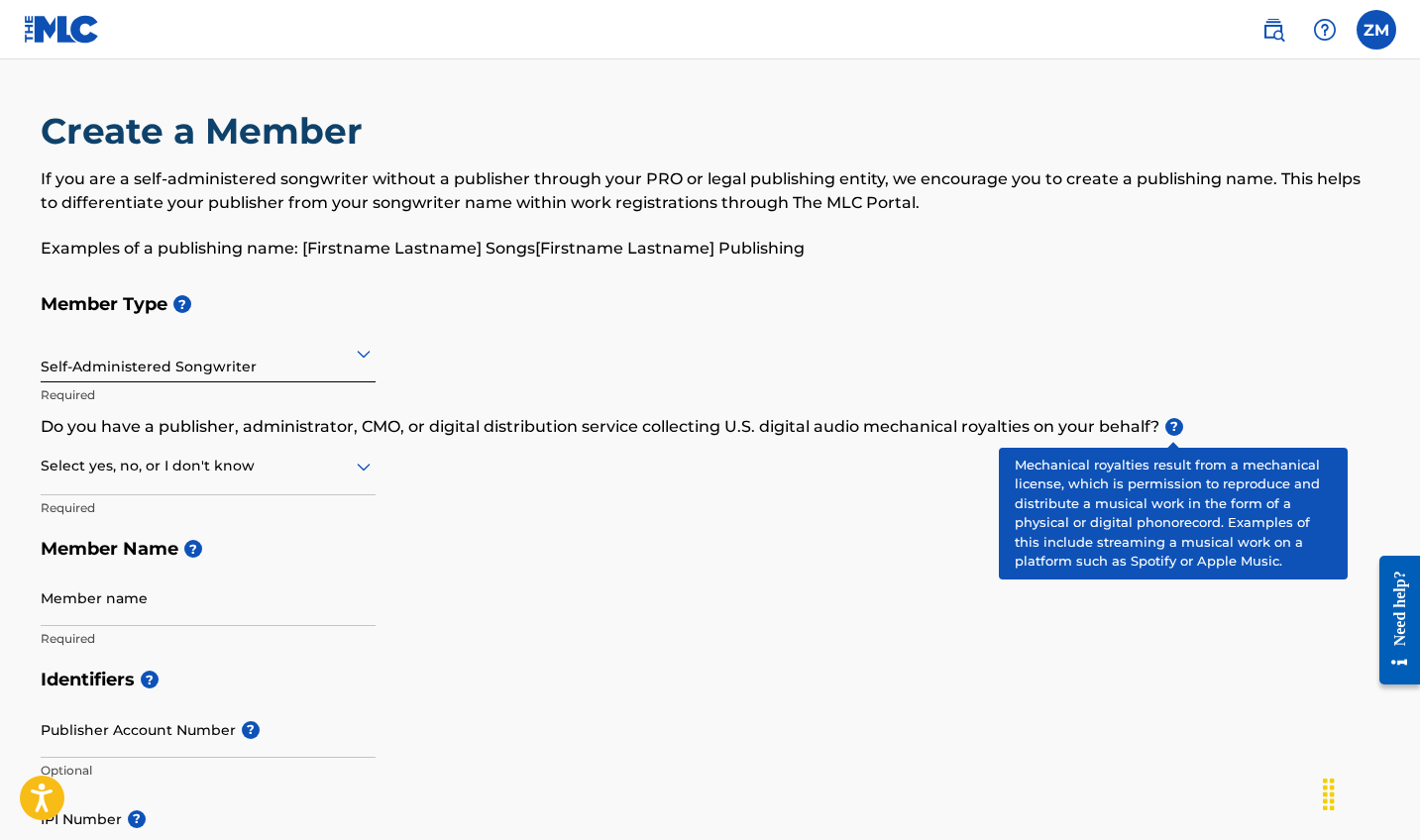 click on "?" at bounding box center (1174, 427) 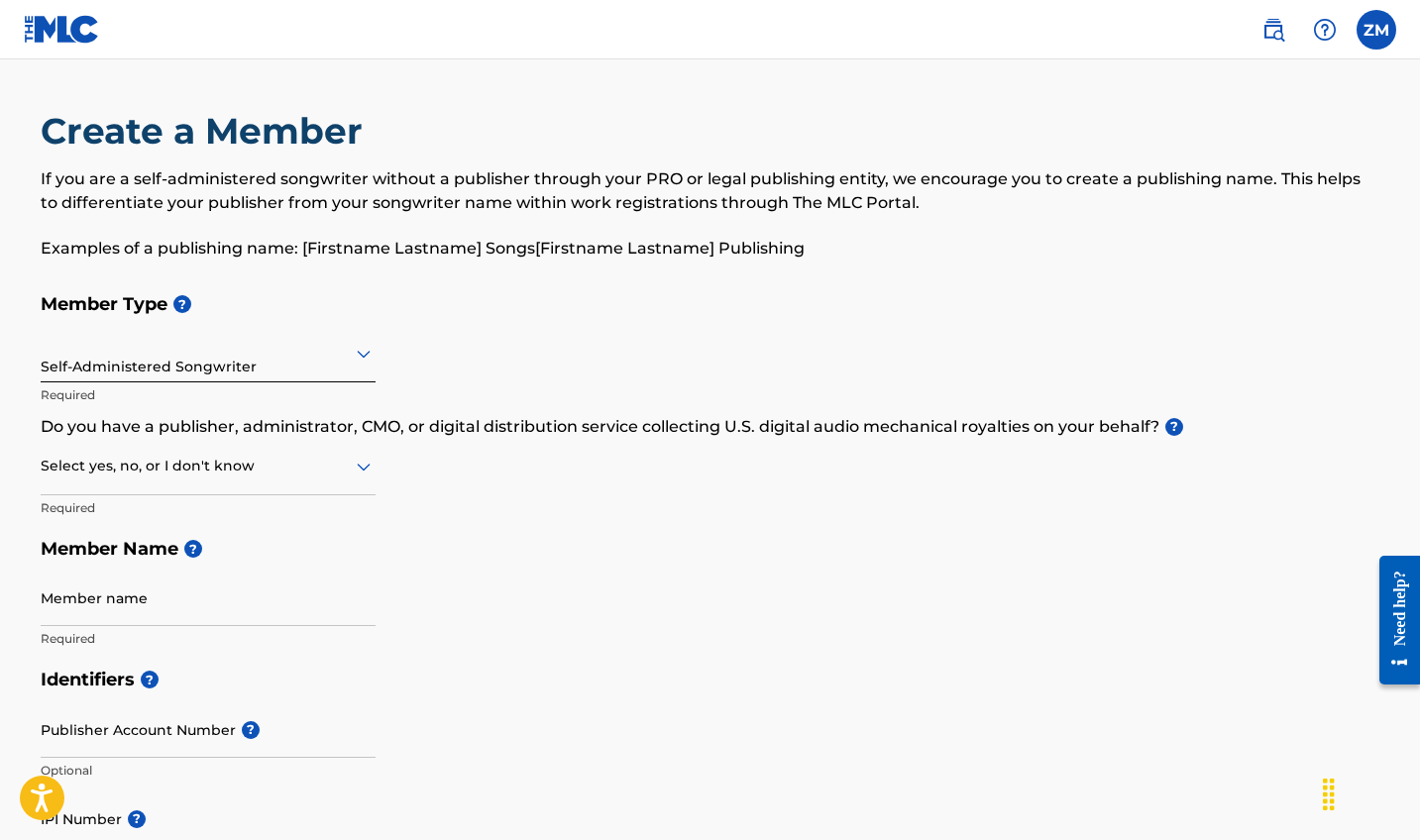 click at bounding box center [208, 466] 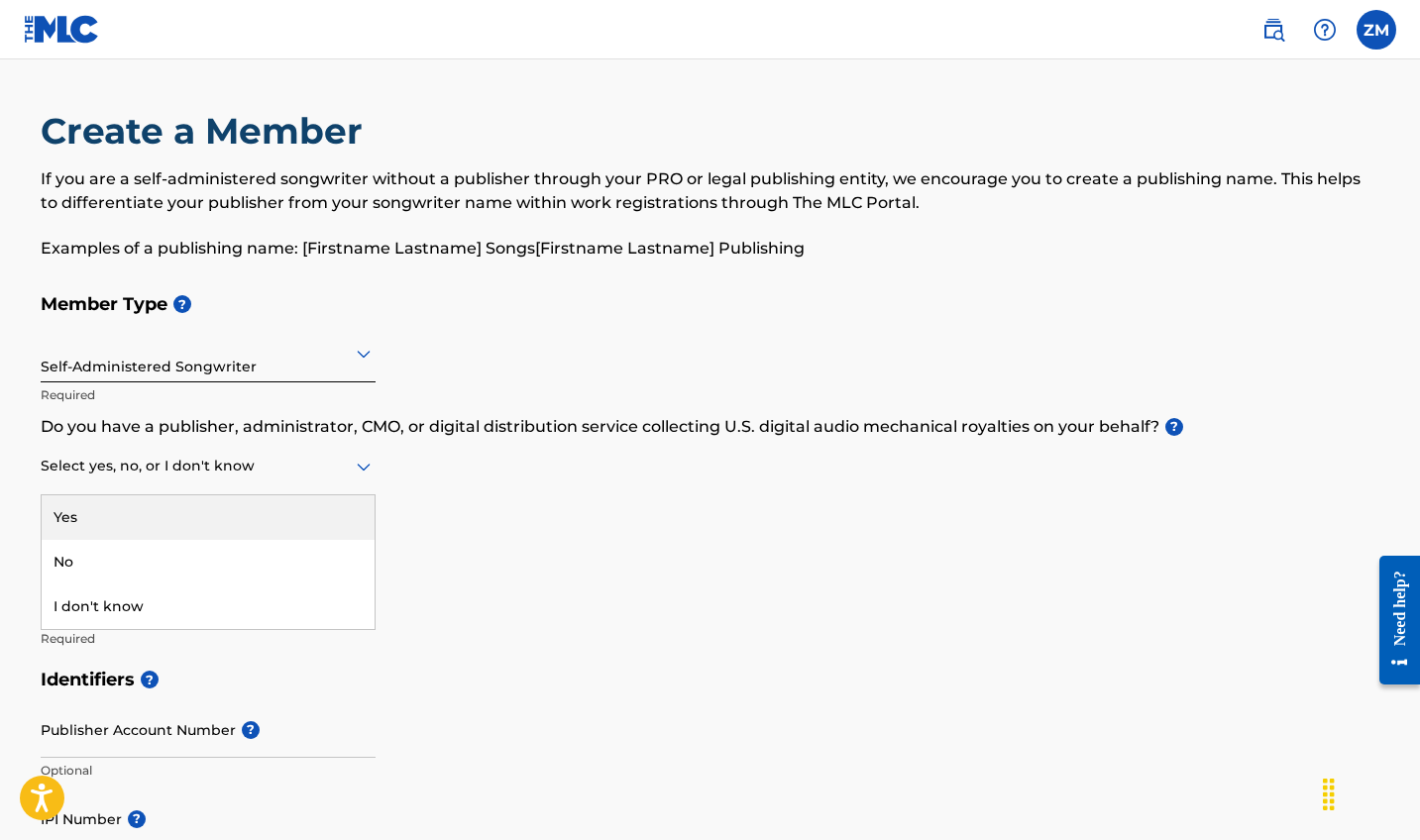 click on "Yes" at bounding box center [208, 517] 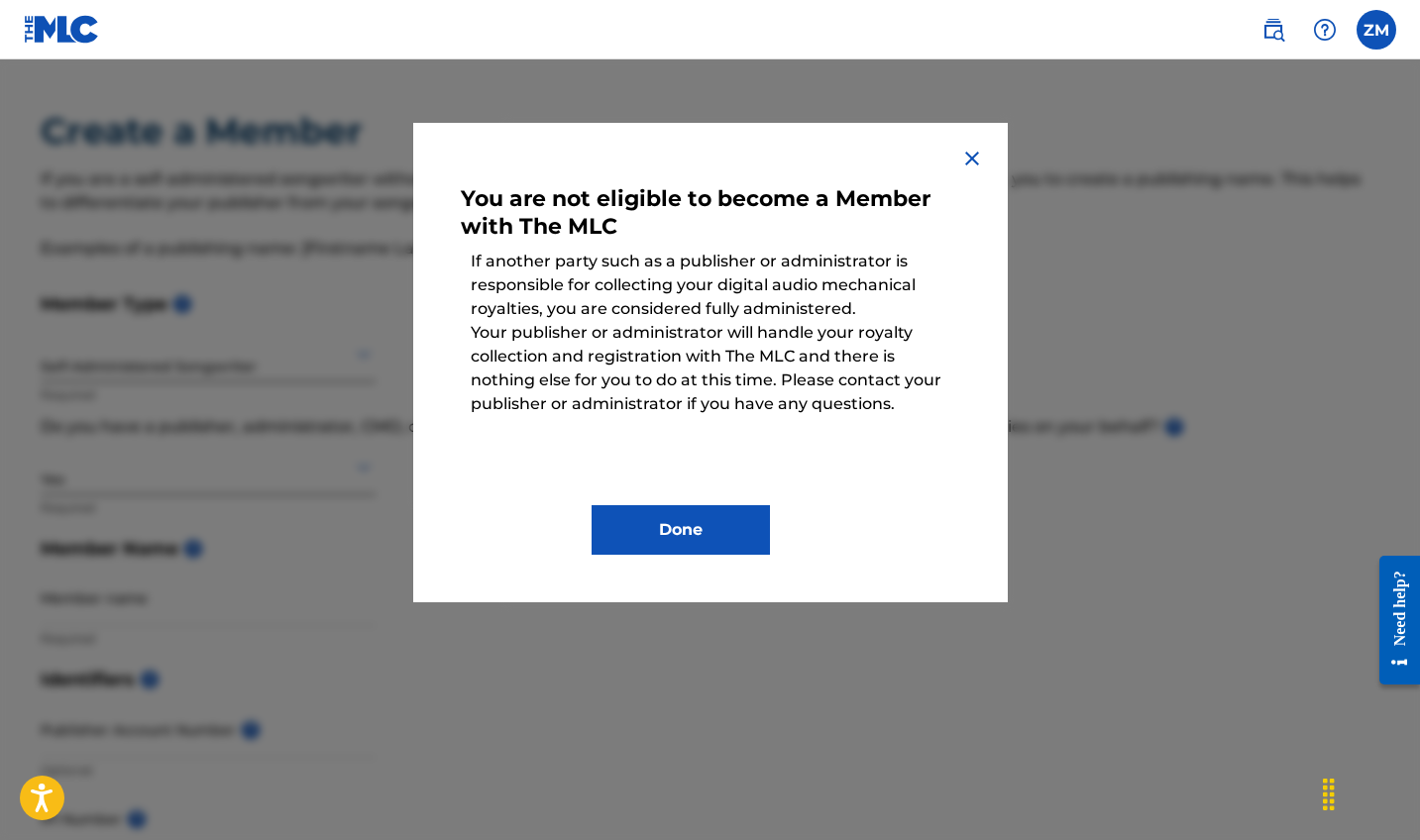 click on "Done" at bounding box center (681, 530) 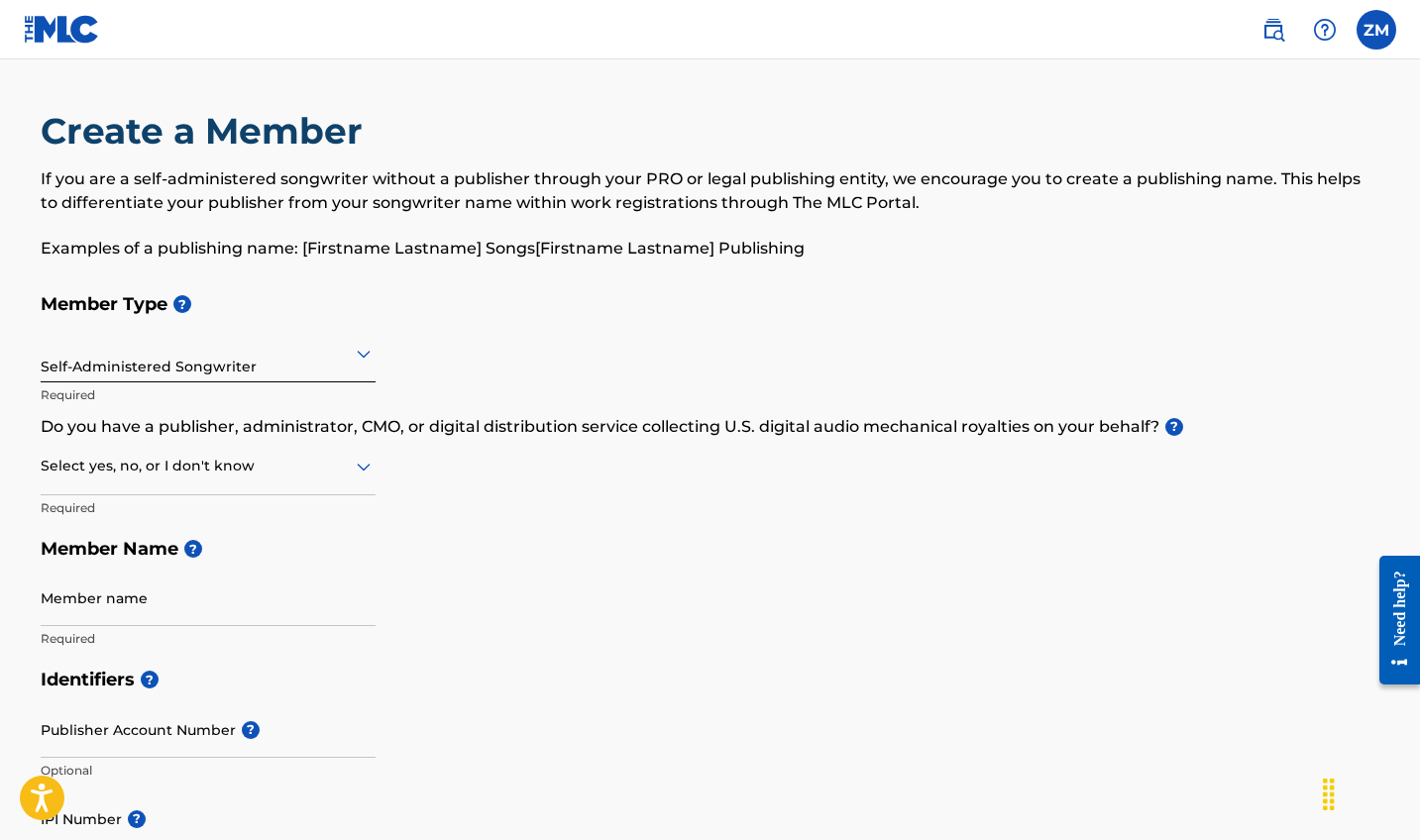 scroll, scrollTop: 0, scrollLeft: 0, axis: both 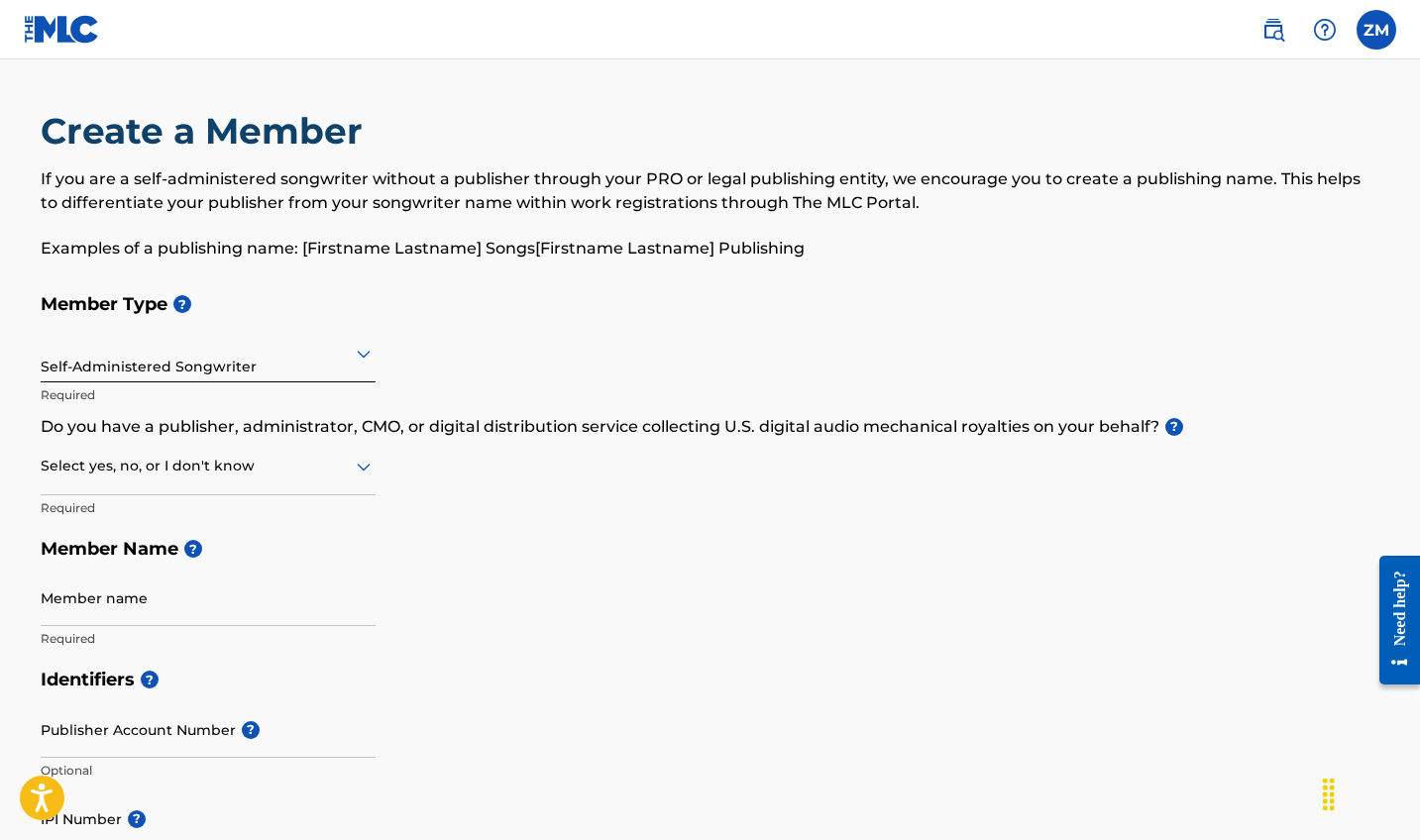 click at bounding box center (1376, 30) 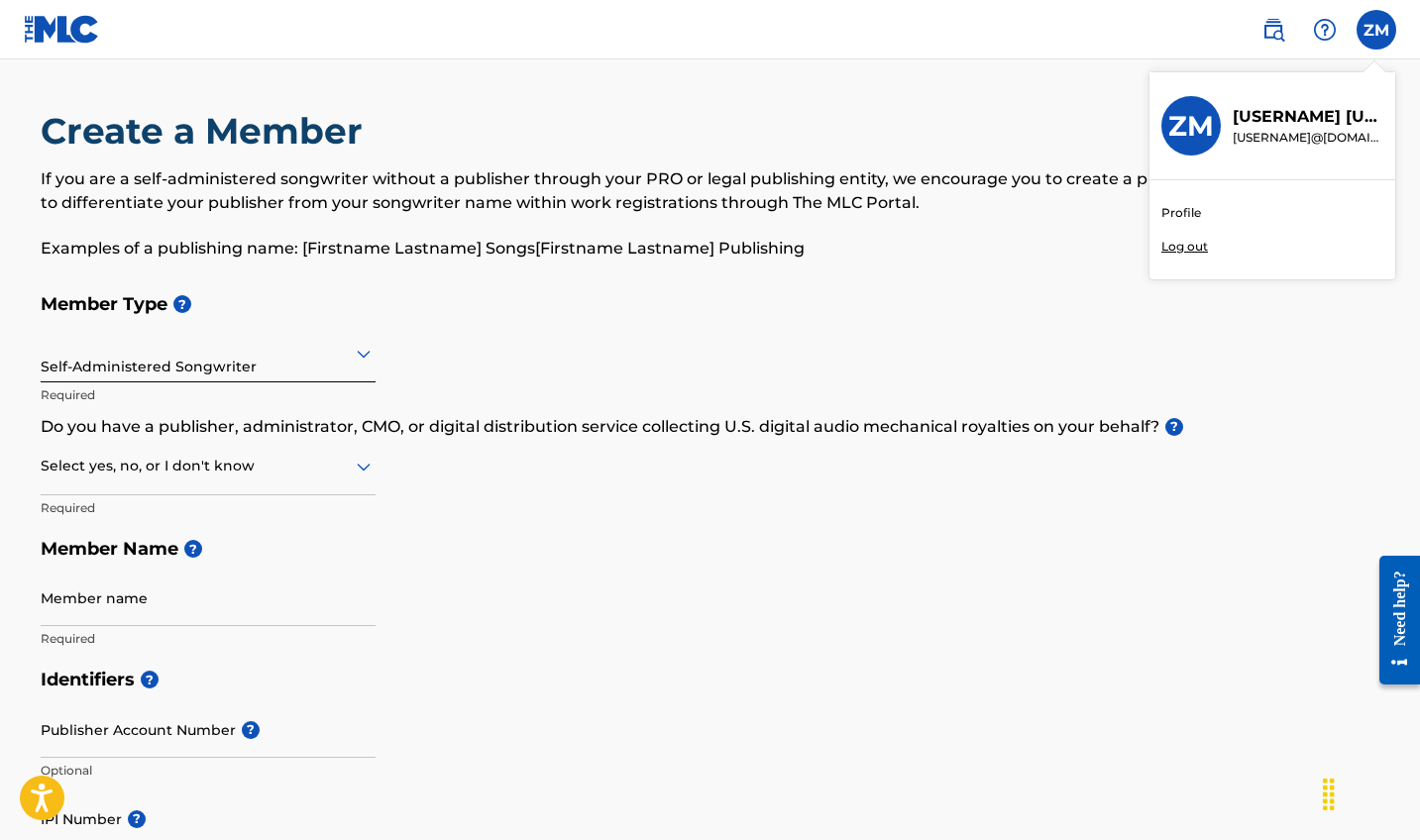 click on "[ACTION] a Member If you are a self-administered songwriter without a publisher through your PRO or legal publishing entity, we encourage you to [ACTION] a publishing name. This helps to differentiate your publisher from your songwriter name within work registrations through The MLC Portal. Examples of a publishing name: [FIRSTNAME] [LASTNAME] Songs[FIRSTNAME] [LASTNAME] Publishing" at bounding box center (710, 196) 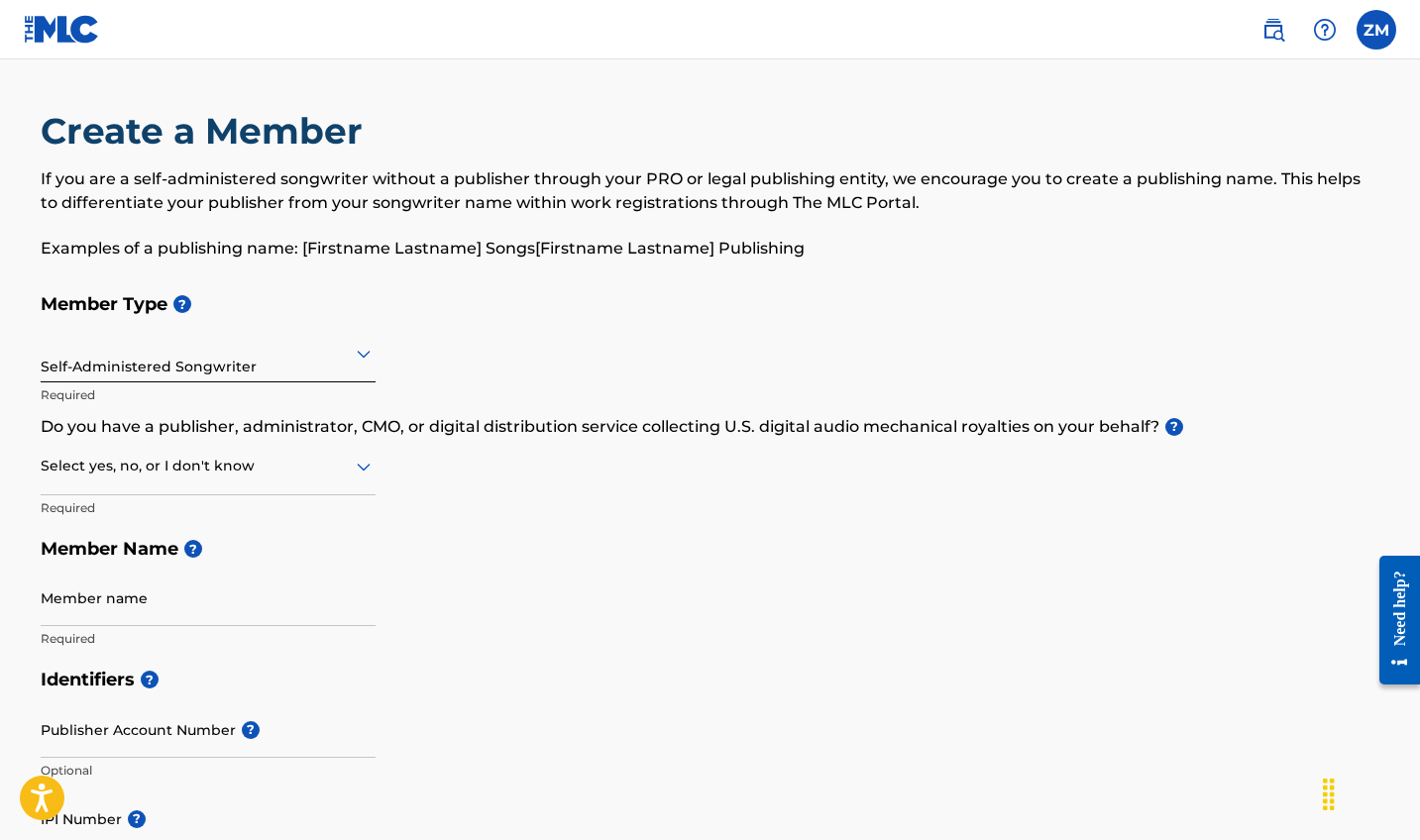 click on "[INITIALS] [FIRST] [LAST] [USERNAME]@[DOMAIN] [MENU] [MENU]" at bounding box center (1319, 30) 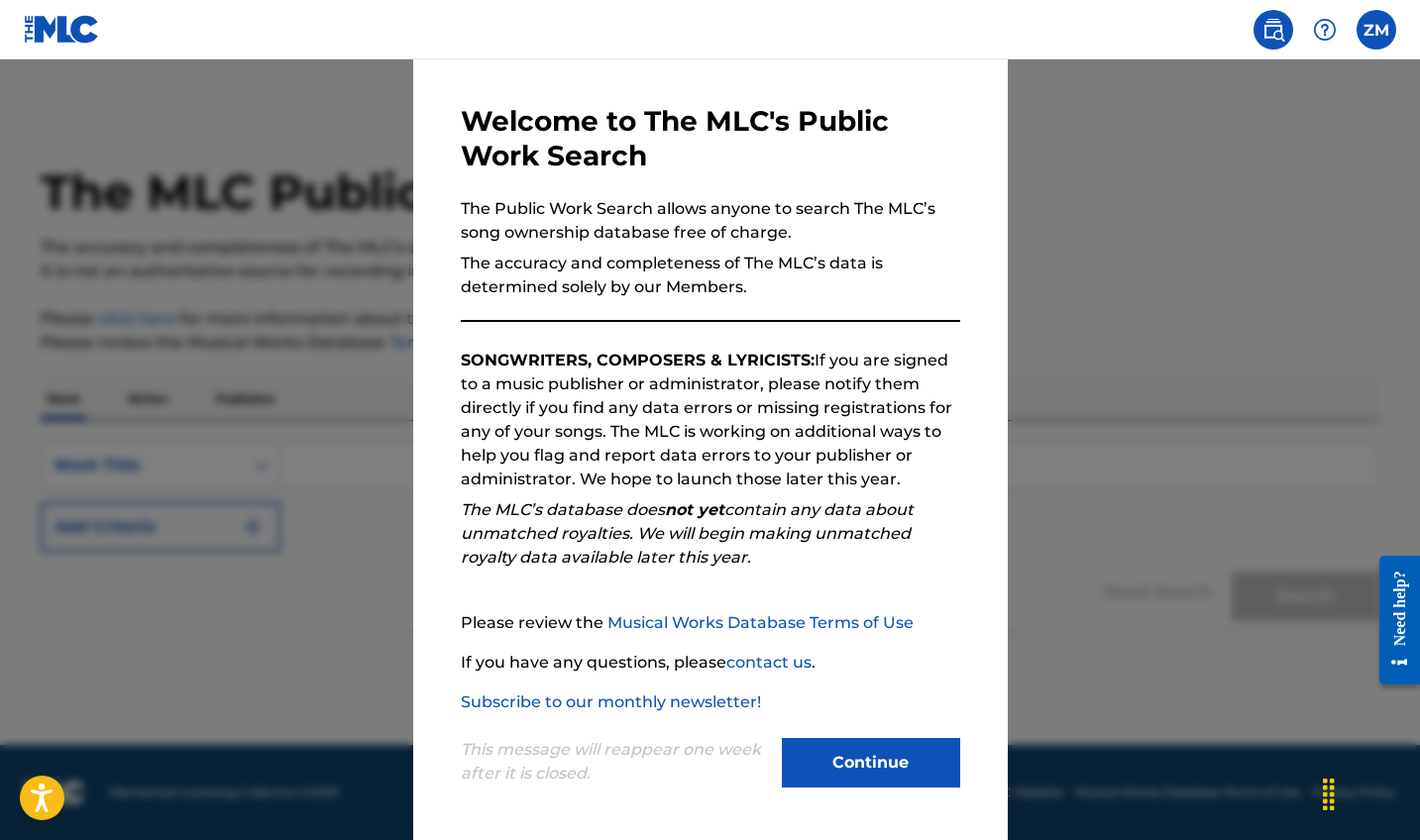 scroll, scrollTop: 66, scrollLeft: 0, axis: vertical 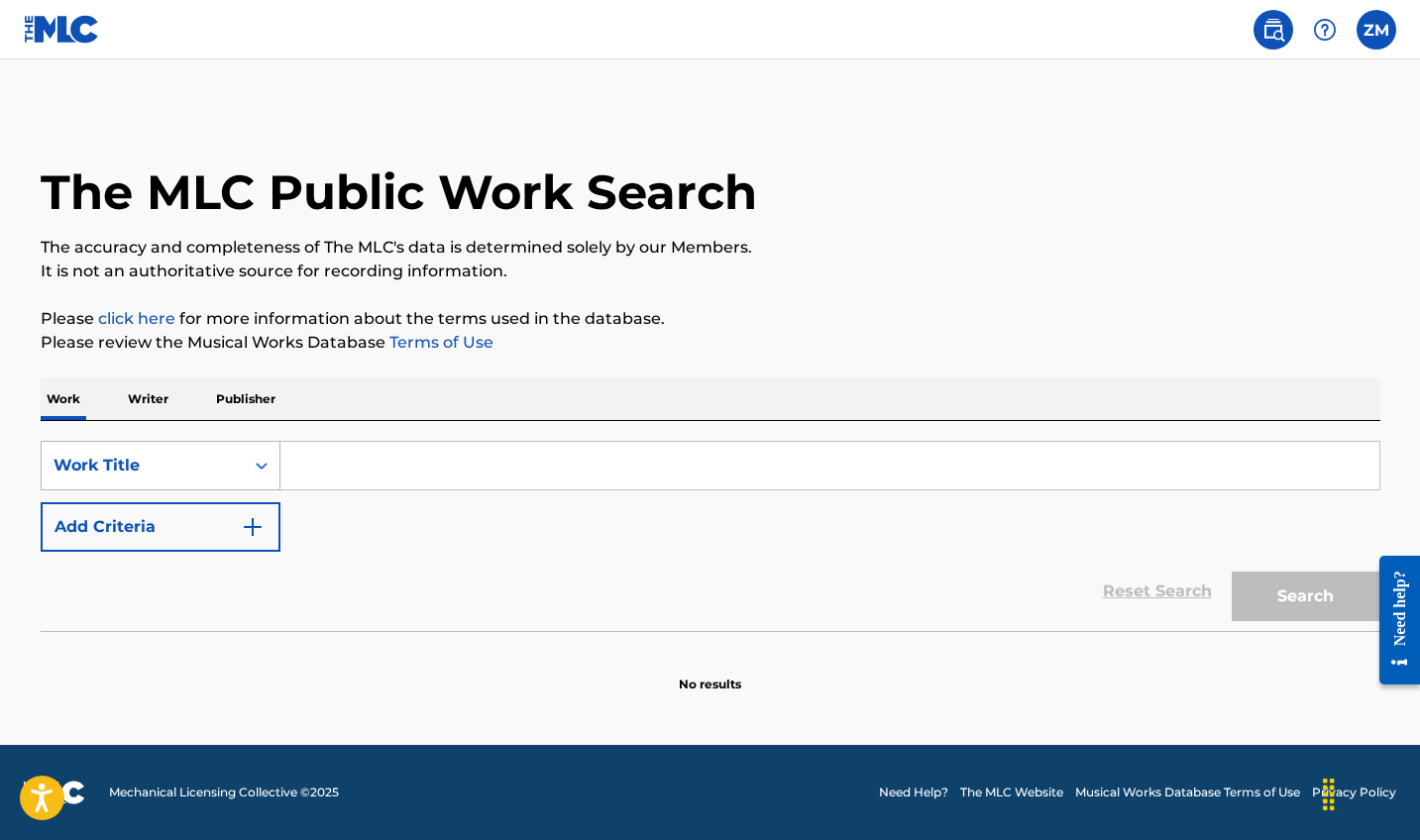 click at bounding box center [262, 466] 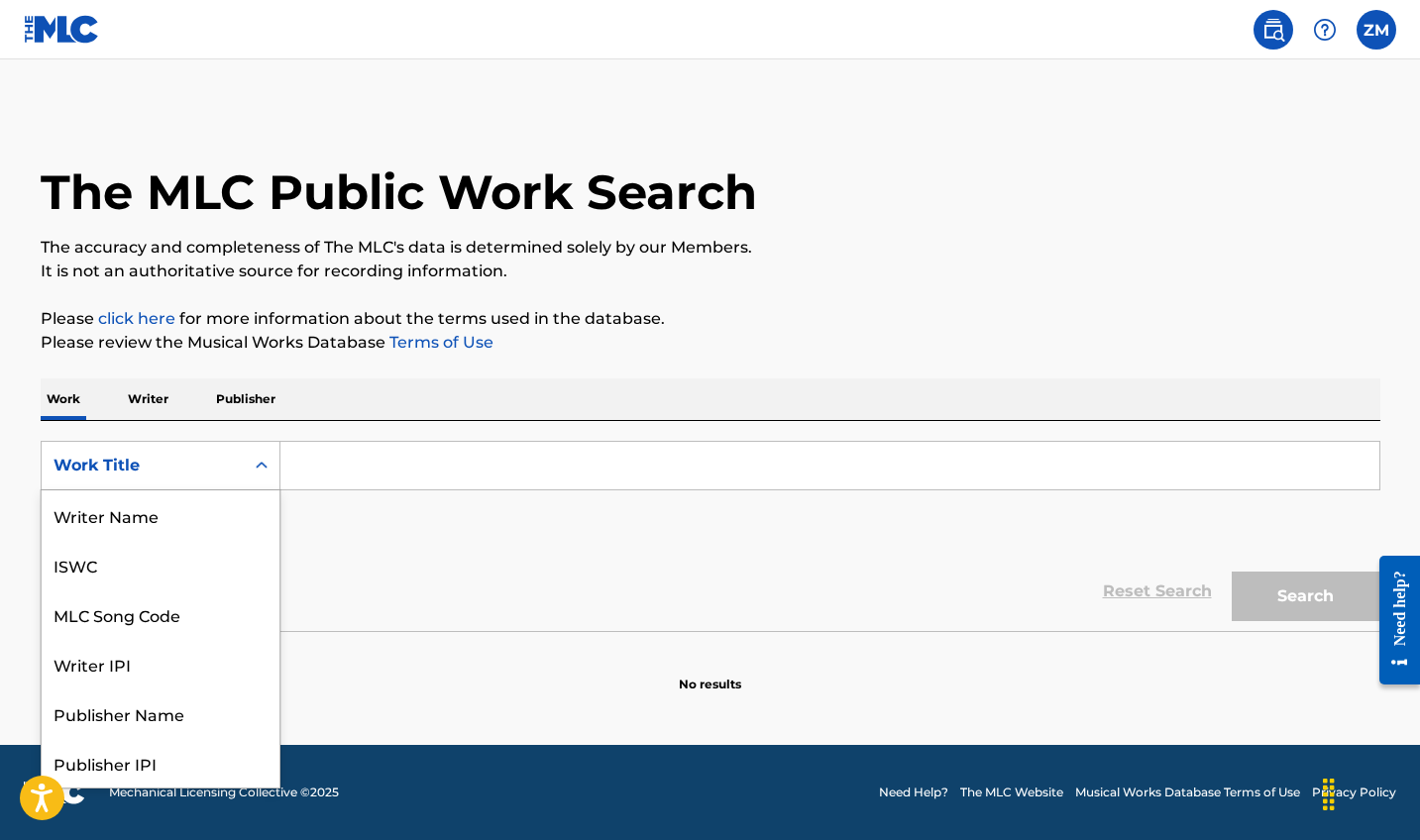 scroll, scrollTop: 99, scrollLeft: 0, axis: vertical 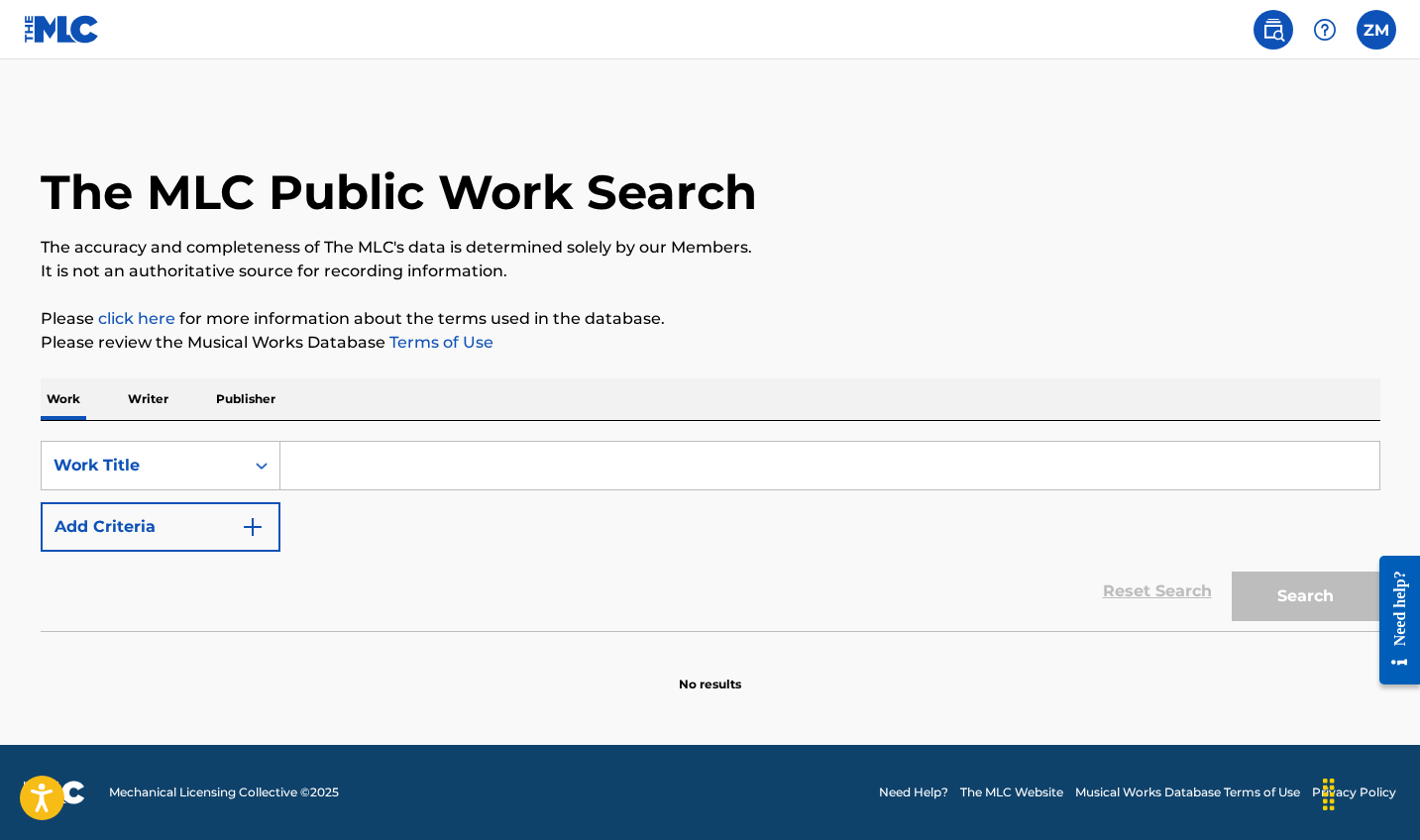click on "SearchWithCriteria94b35e5a-9a56-4b15-a348-93c5d2f891f4 Work Title Add Criteria" at bounding box center (710, 496) 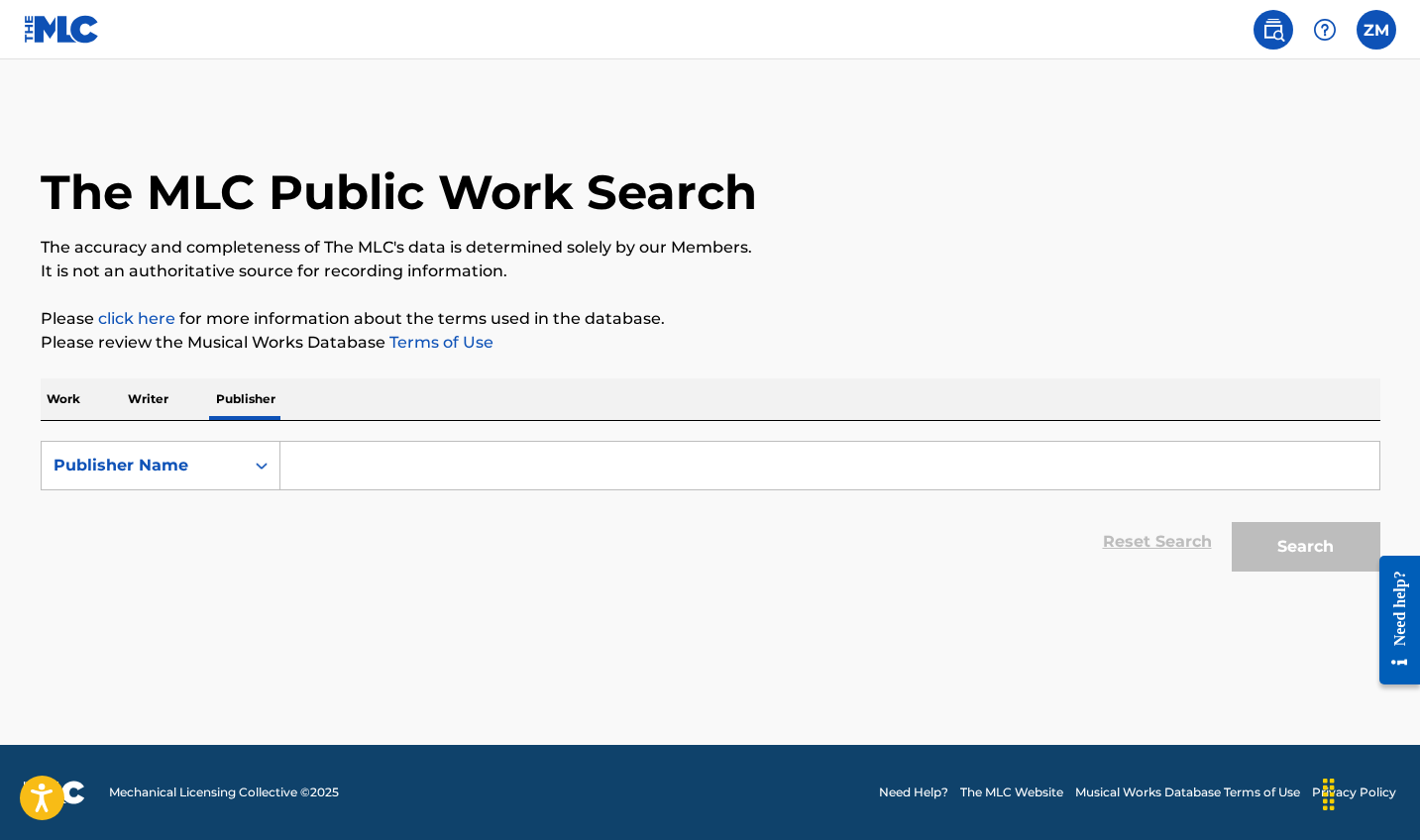 click on "Writer" at bounding box center [148, 399] 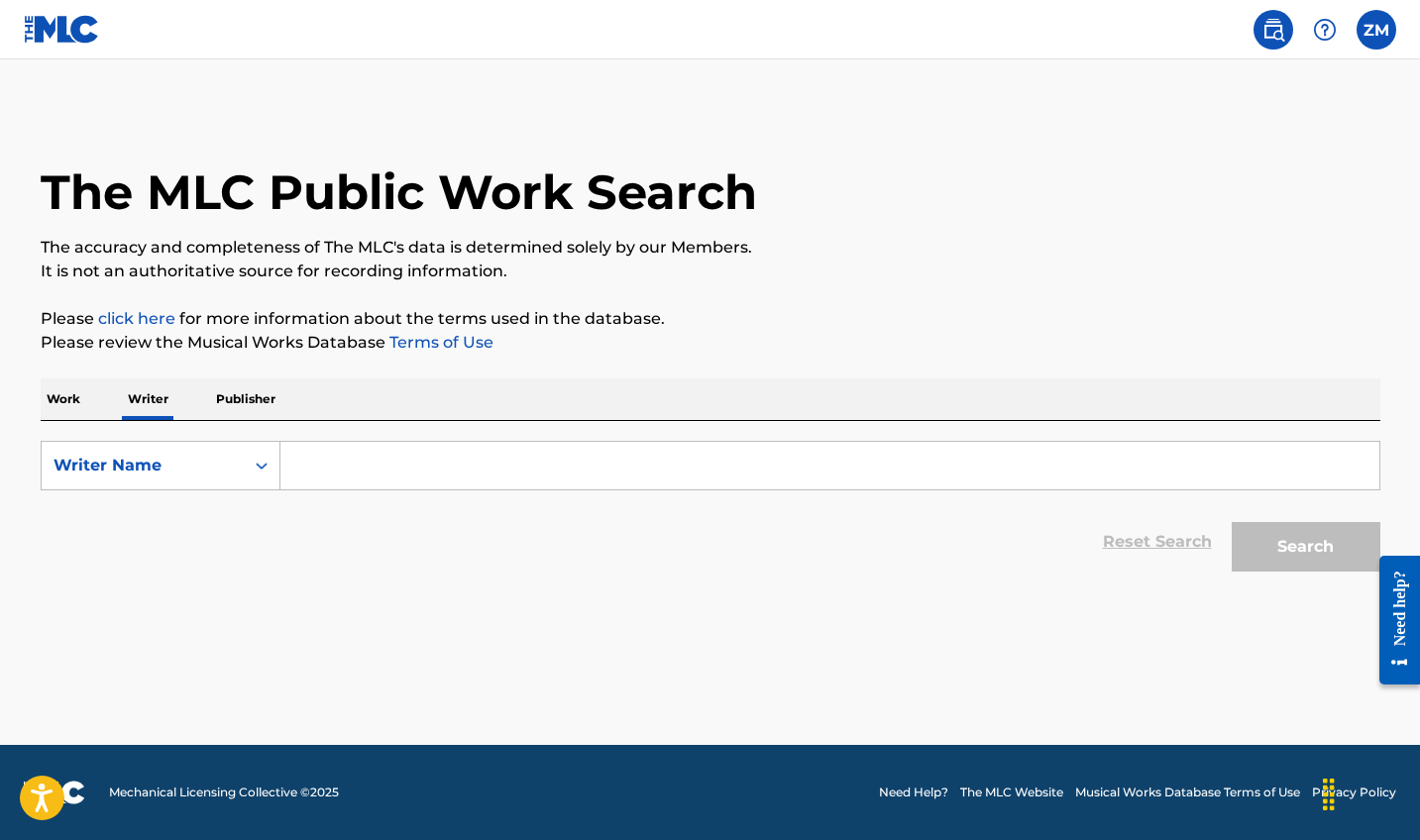 click on "Work" at bounding box center [63, 399] 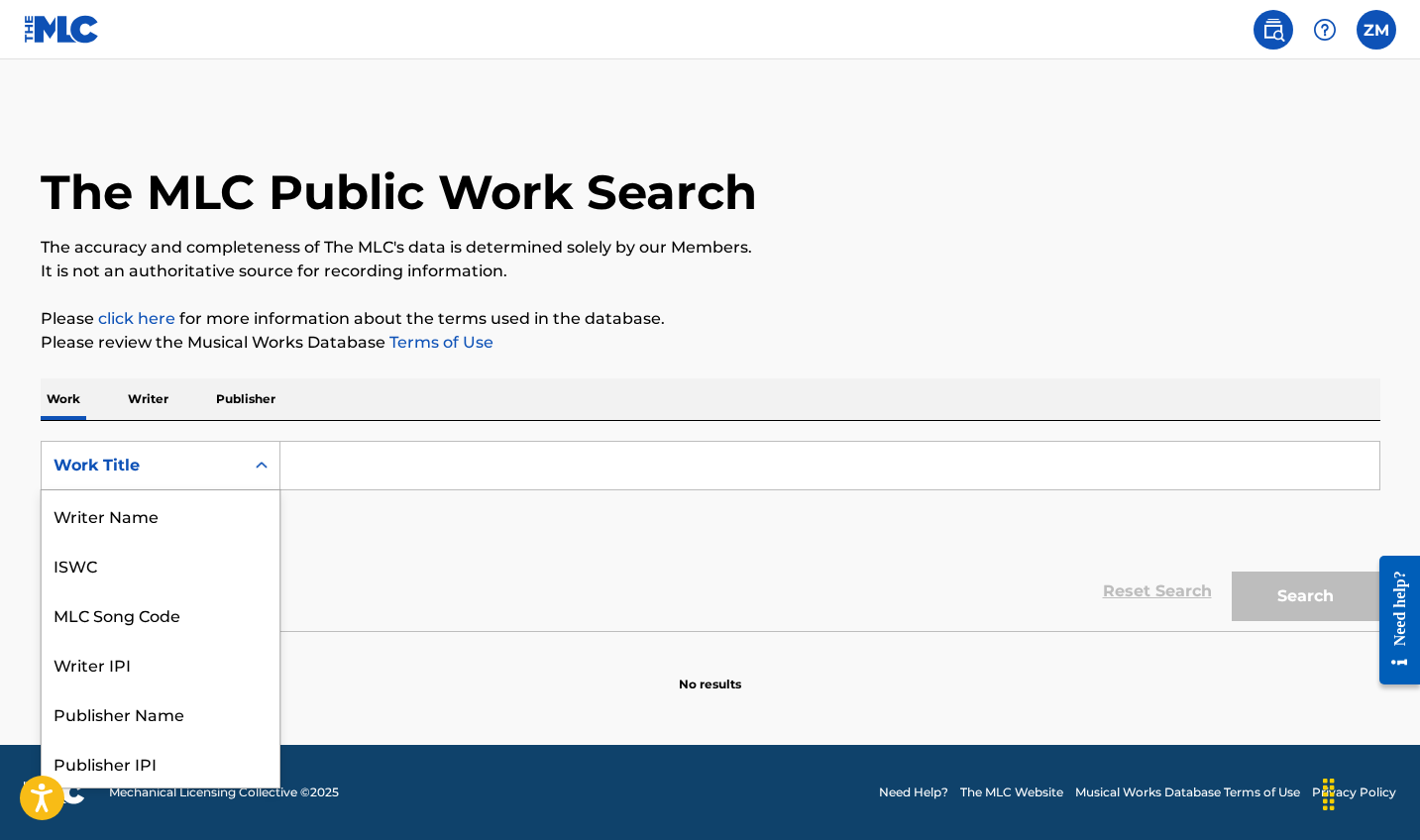 click on "Work Title" at bounding box center (143, 466) 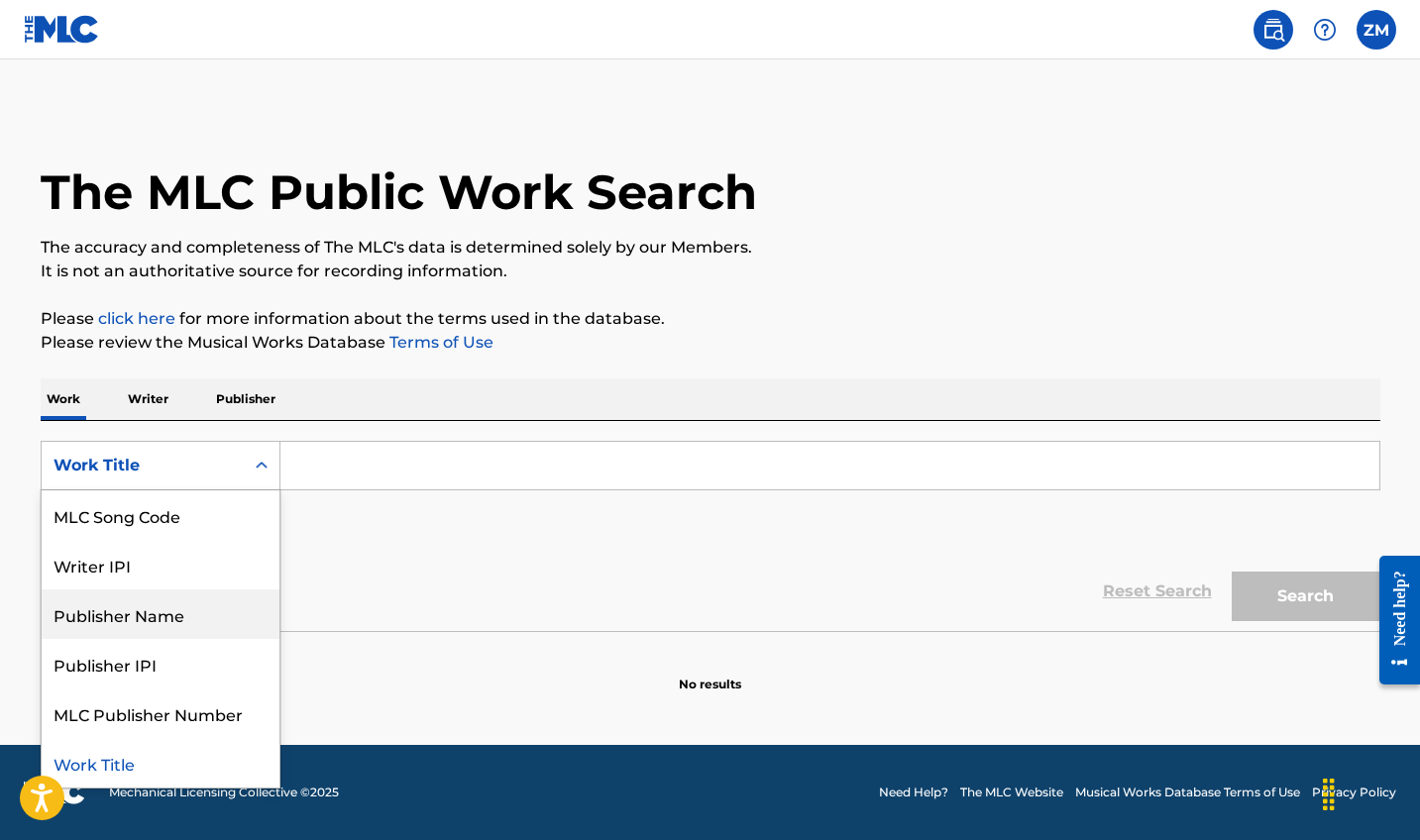 click on "Reset Search Search" at bounding box center [710, 591] 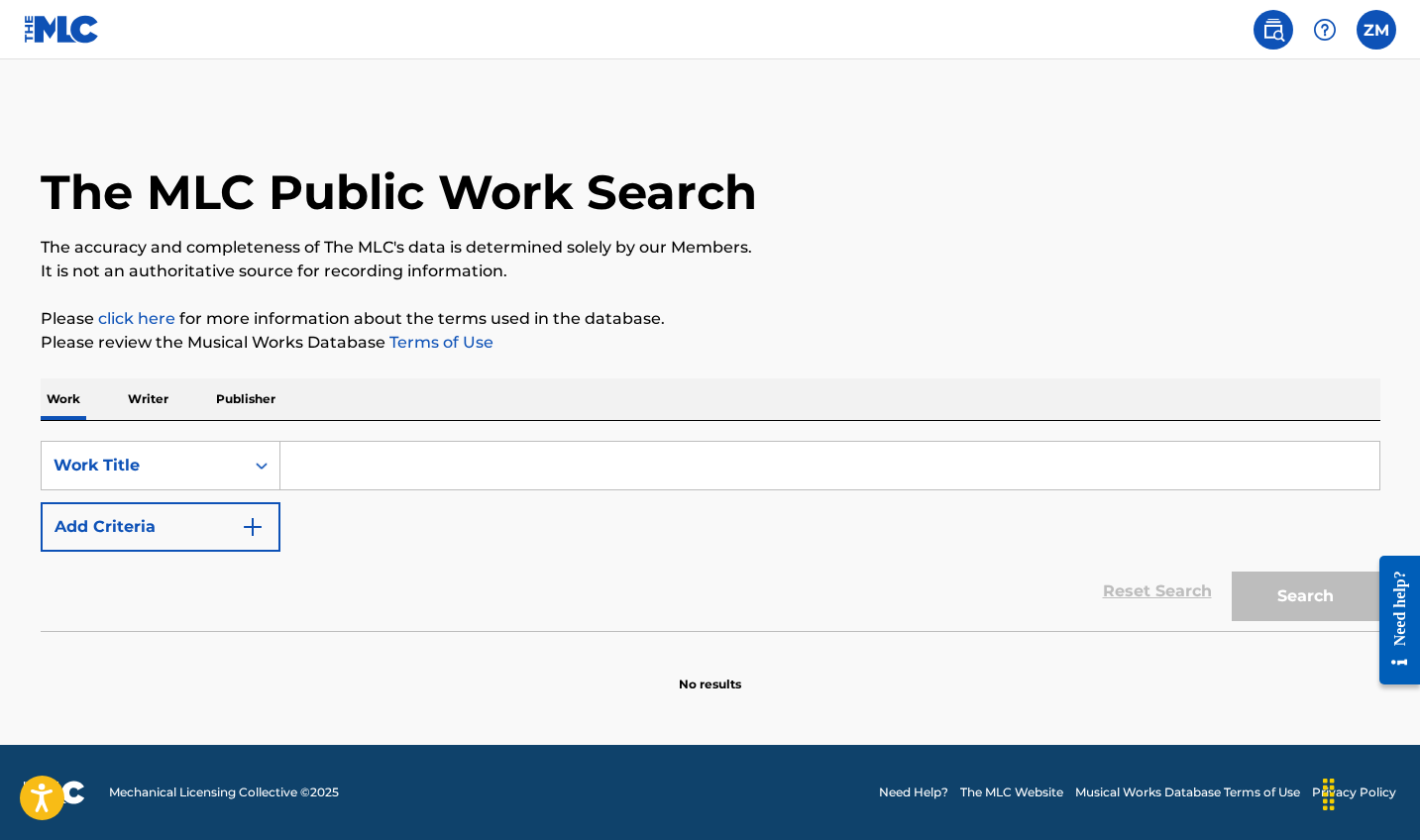 click on "Add Criteria" at bounding box center [161, 527] 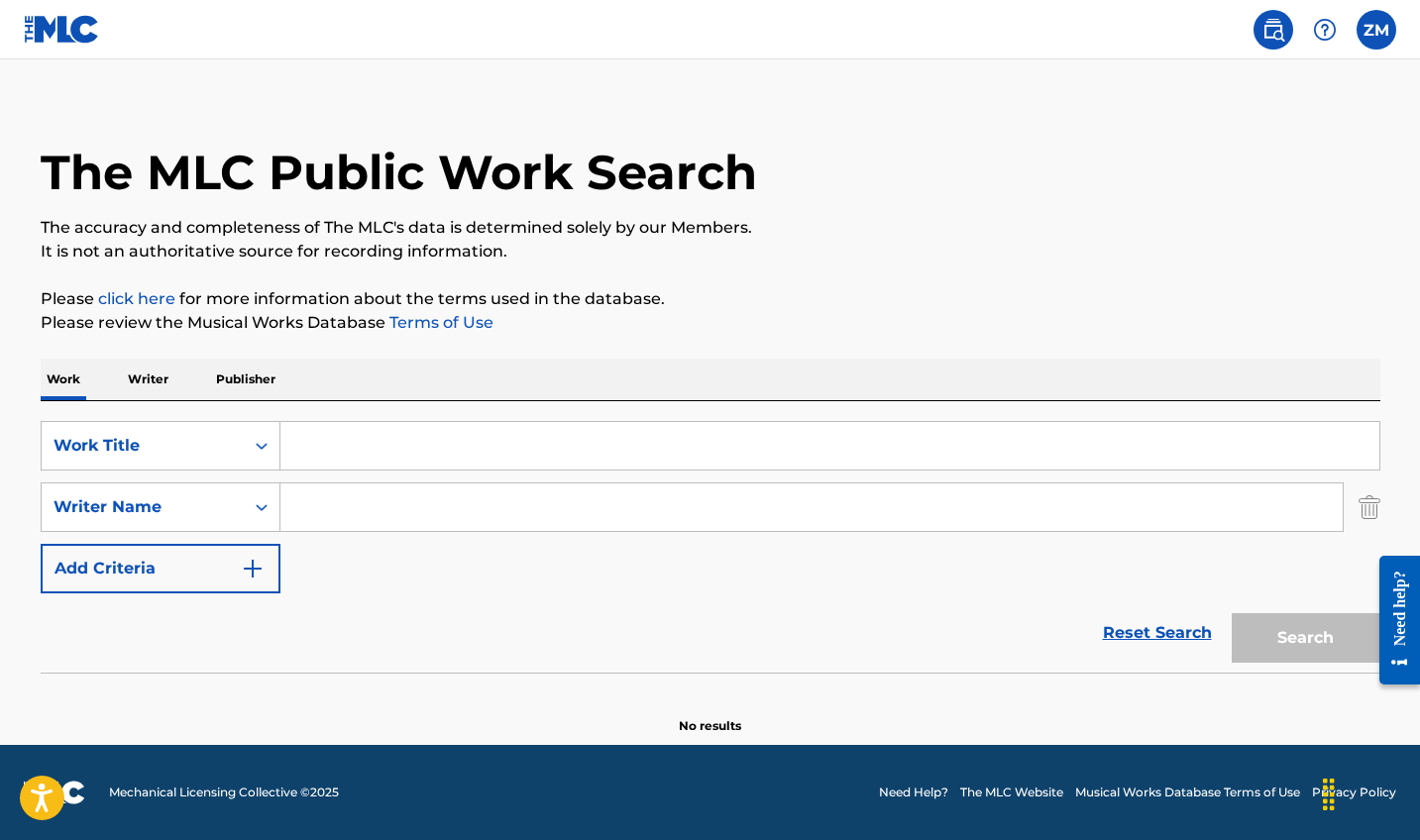scroll, scrollTop: 20, scrollLeft: 0, axis: vertical 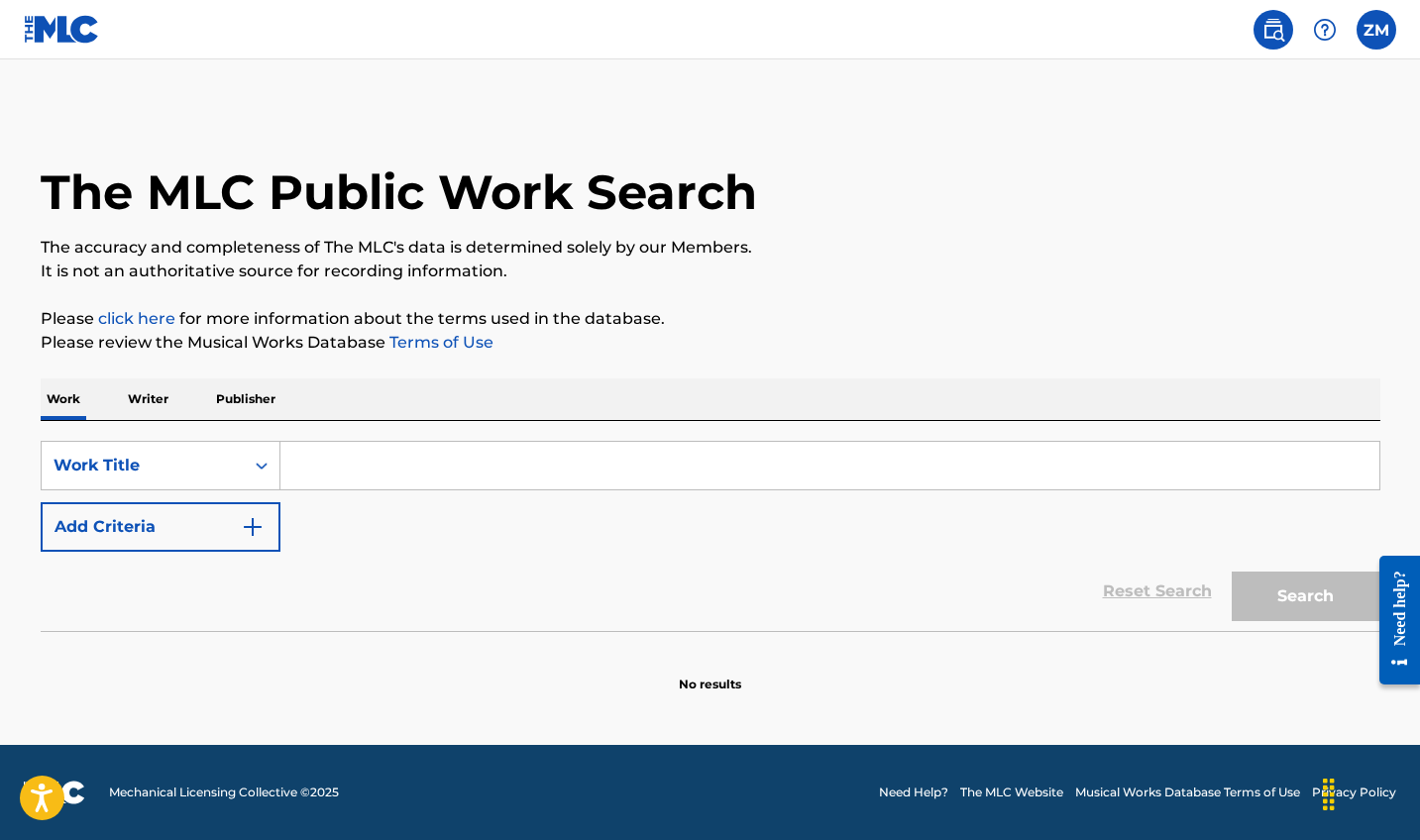 click at bounding box center (1325, 30) 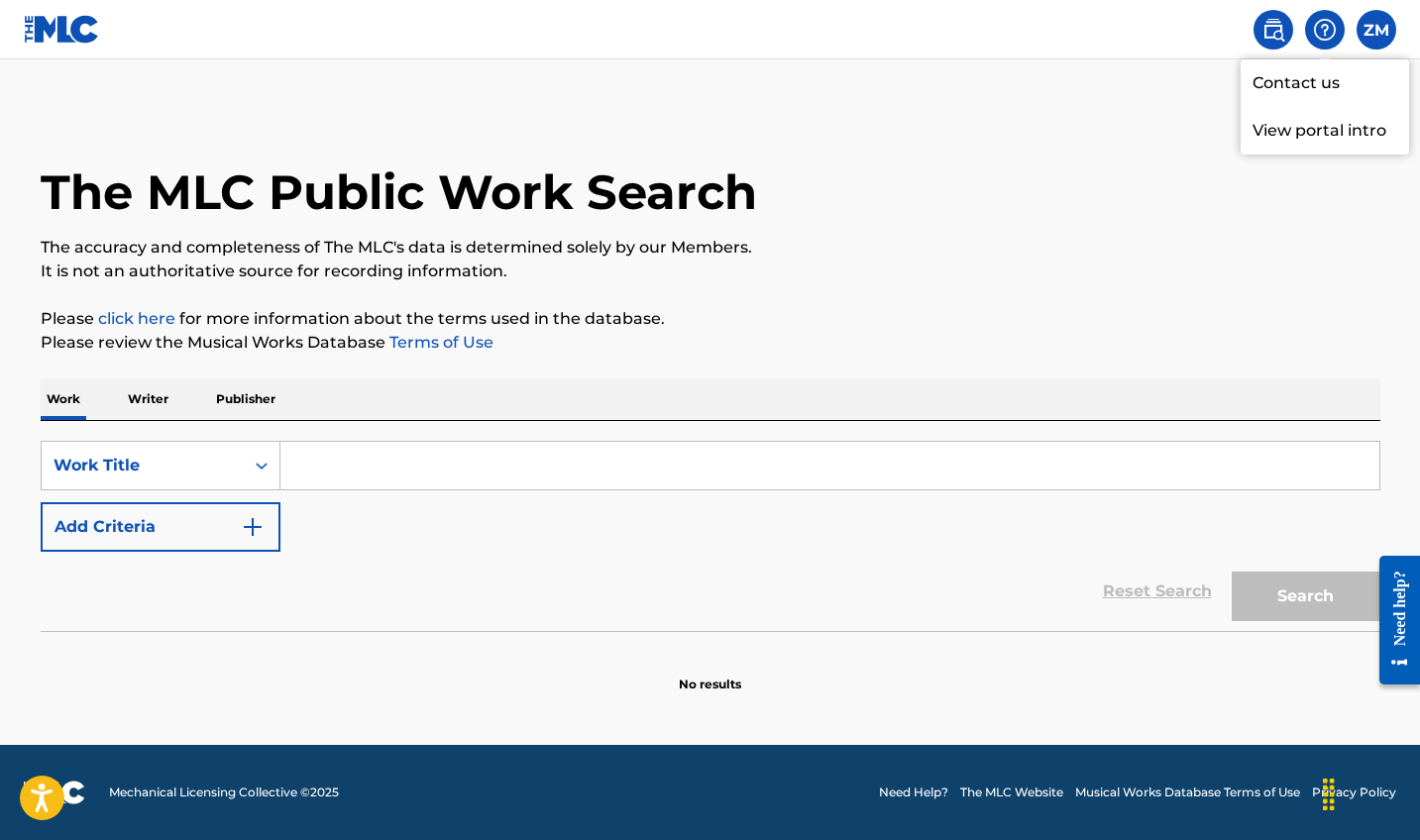 click on "[INITIALS] [FIRST] [LAST] [USERNAME]@[DOMAIN] [MENU] [MENU]" at bounding box center (1319, 30) 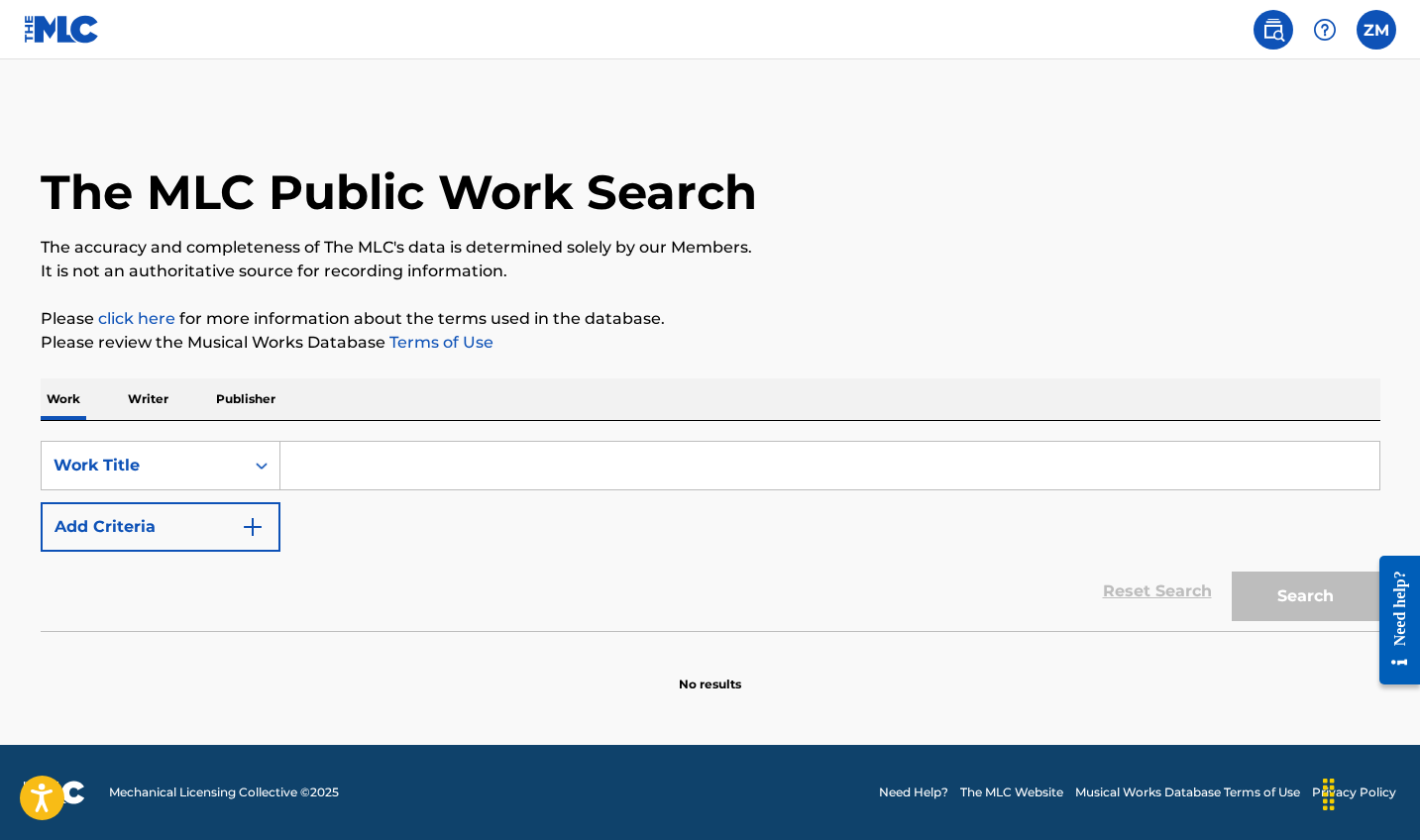 click at bounding box center [1273, 30] 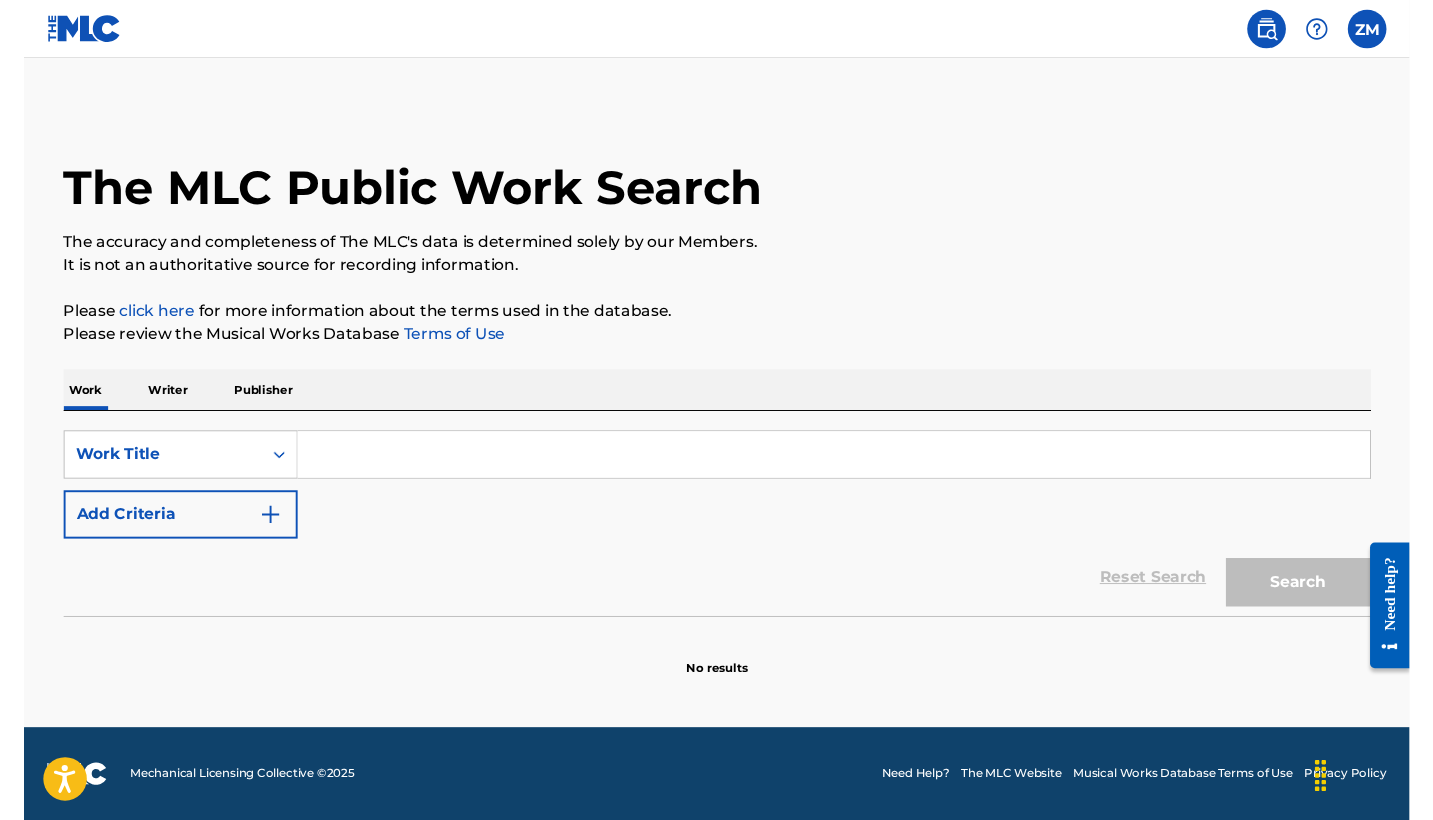 scroll, scrollTop: 0, scrollLeft: 0, axis: both 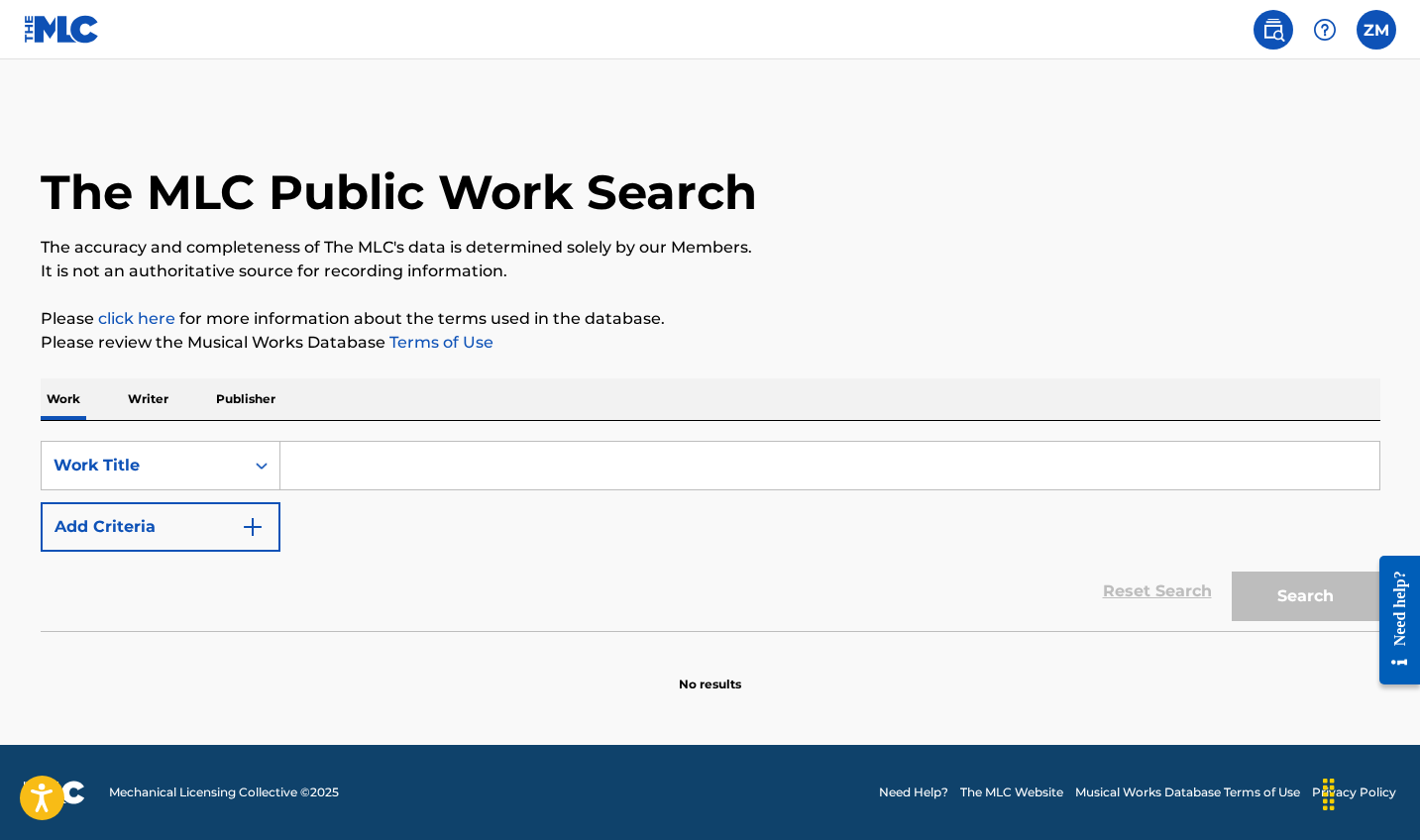 click on "Publisher" at bounding box center [246, 399] 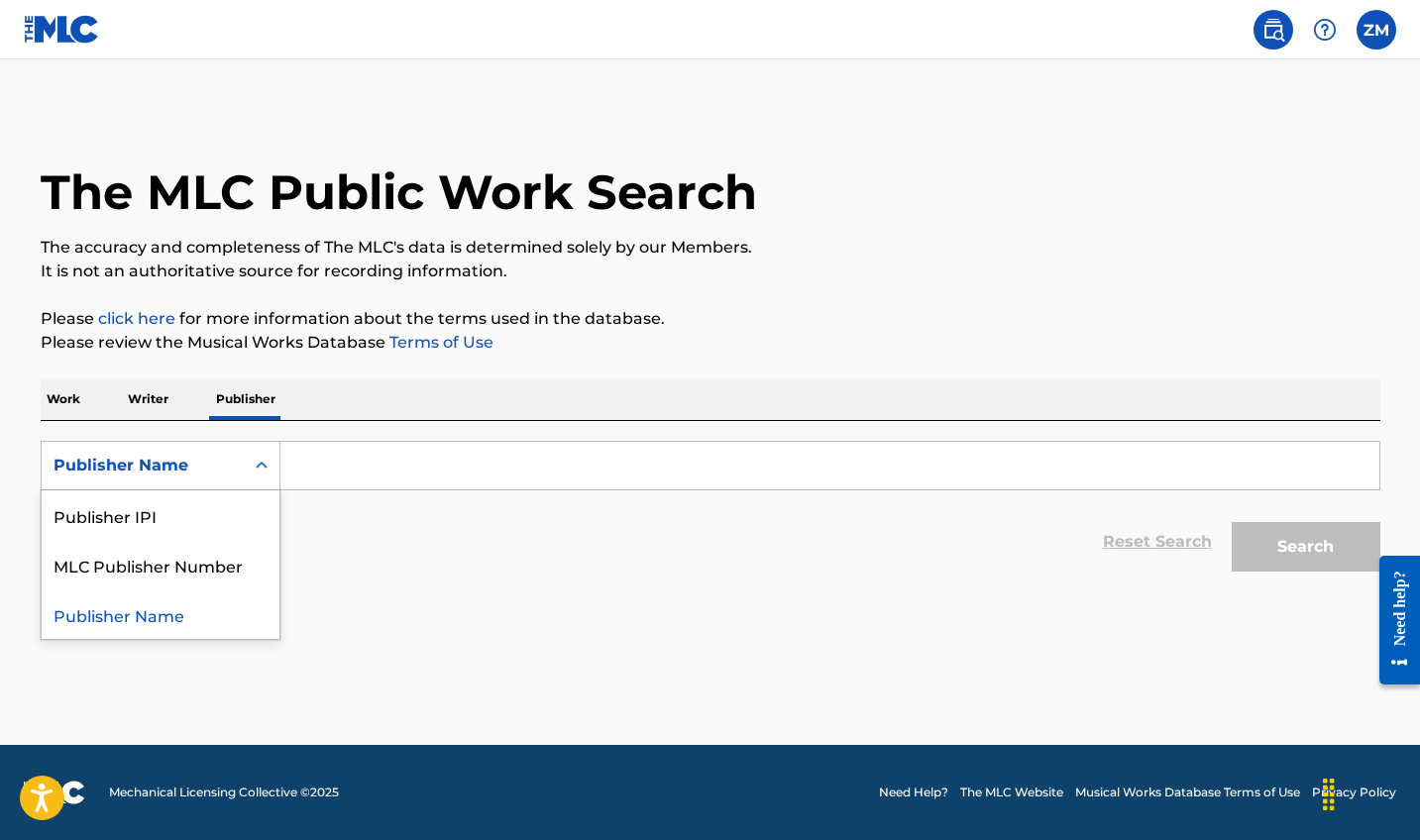 click on "Publisher Name" at bounding box center (143, 466) 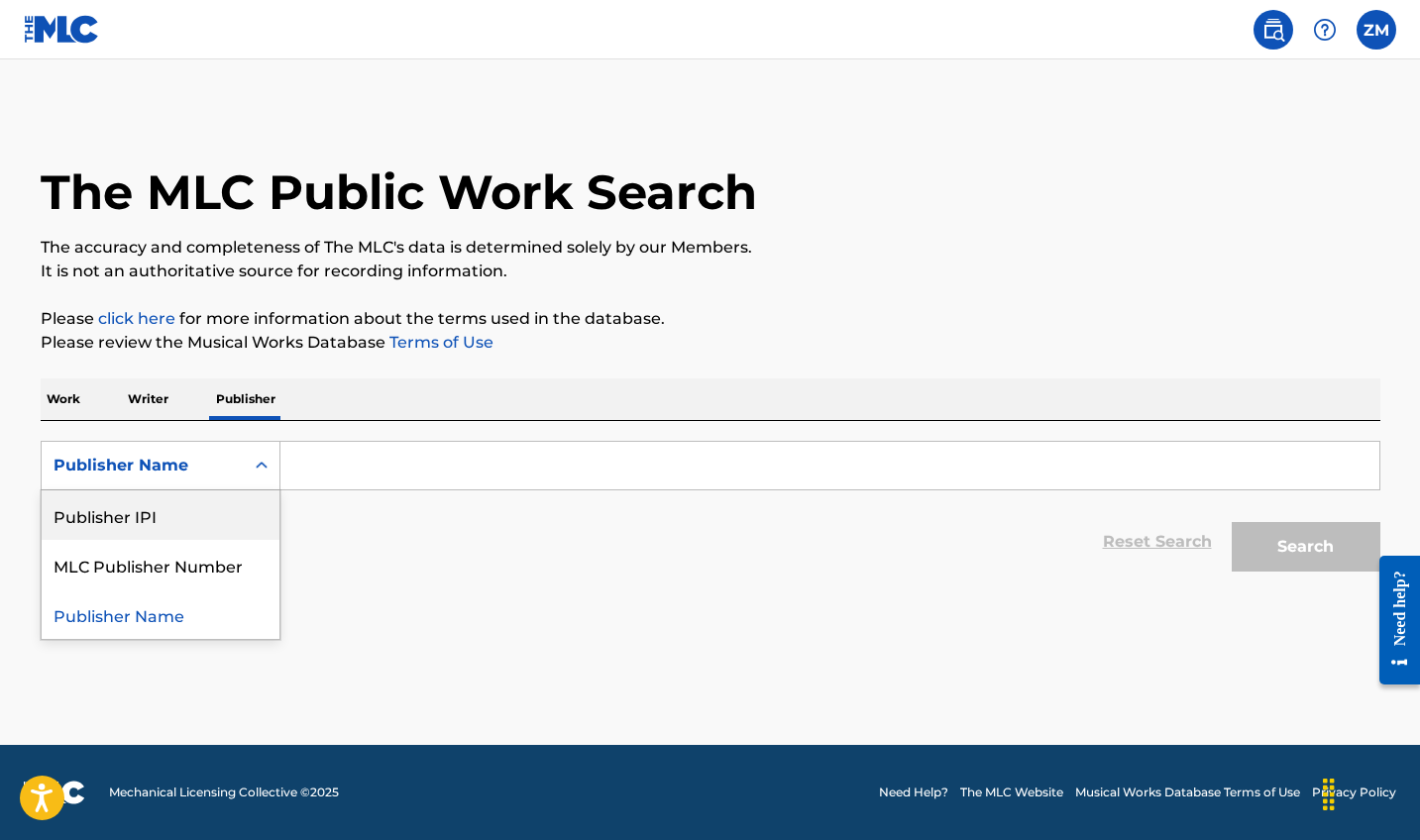 click on "Publisher IPI" at bounding box center (161, 515) 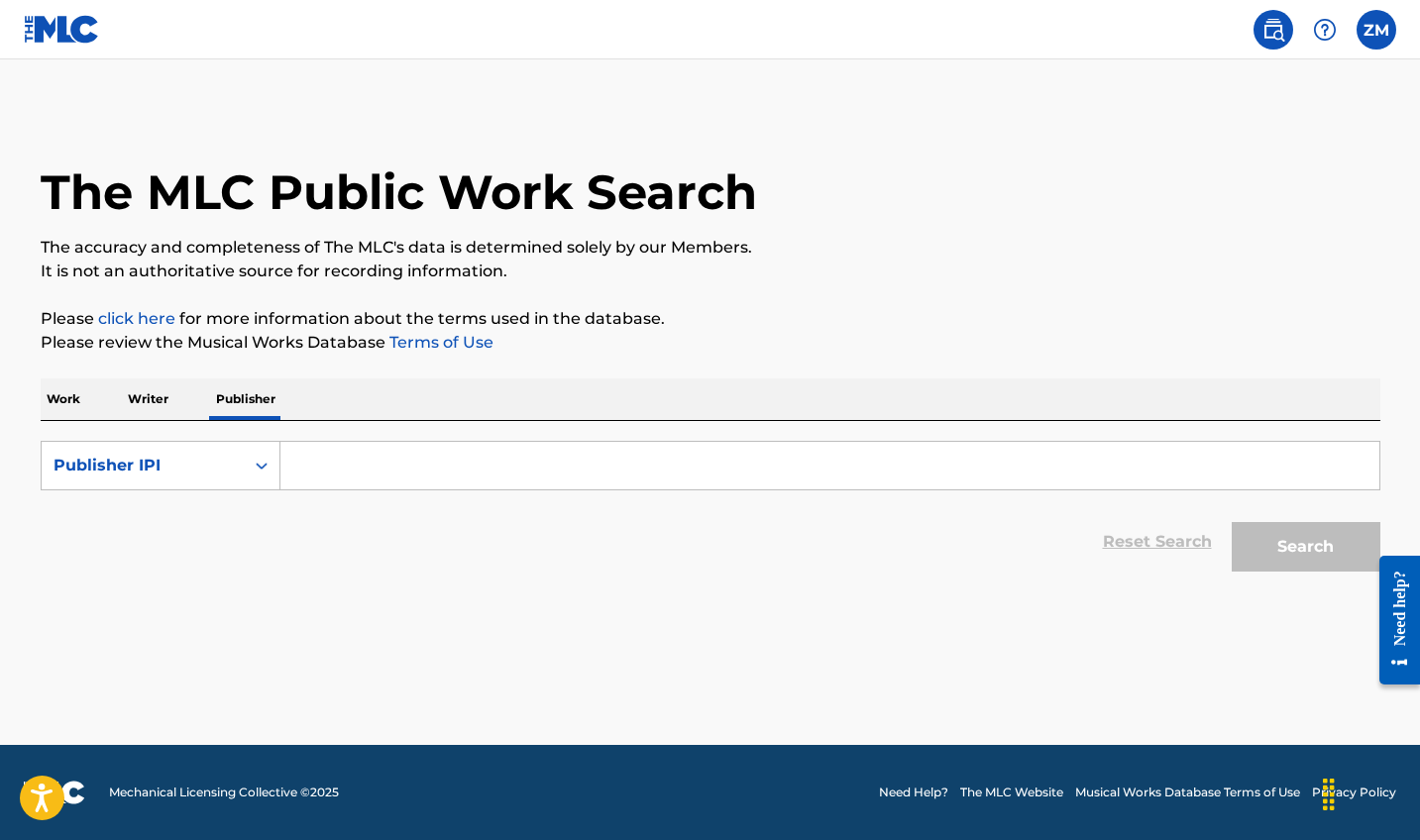 click on "click here" at bounding box center [137, 318] 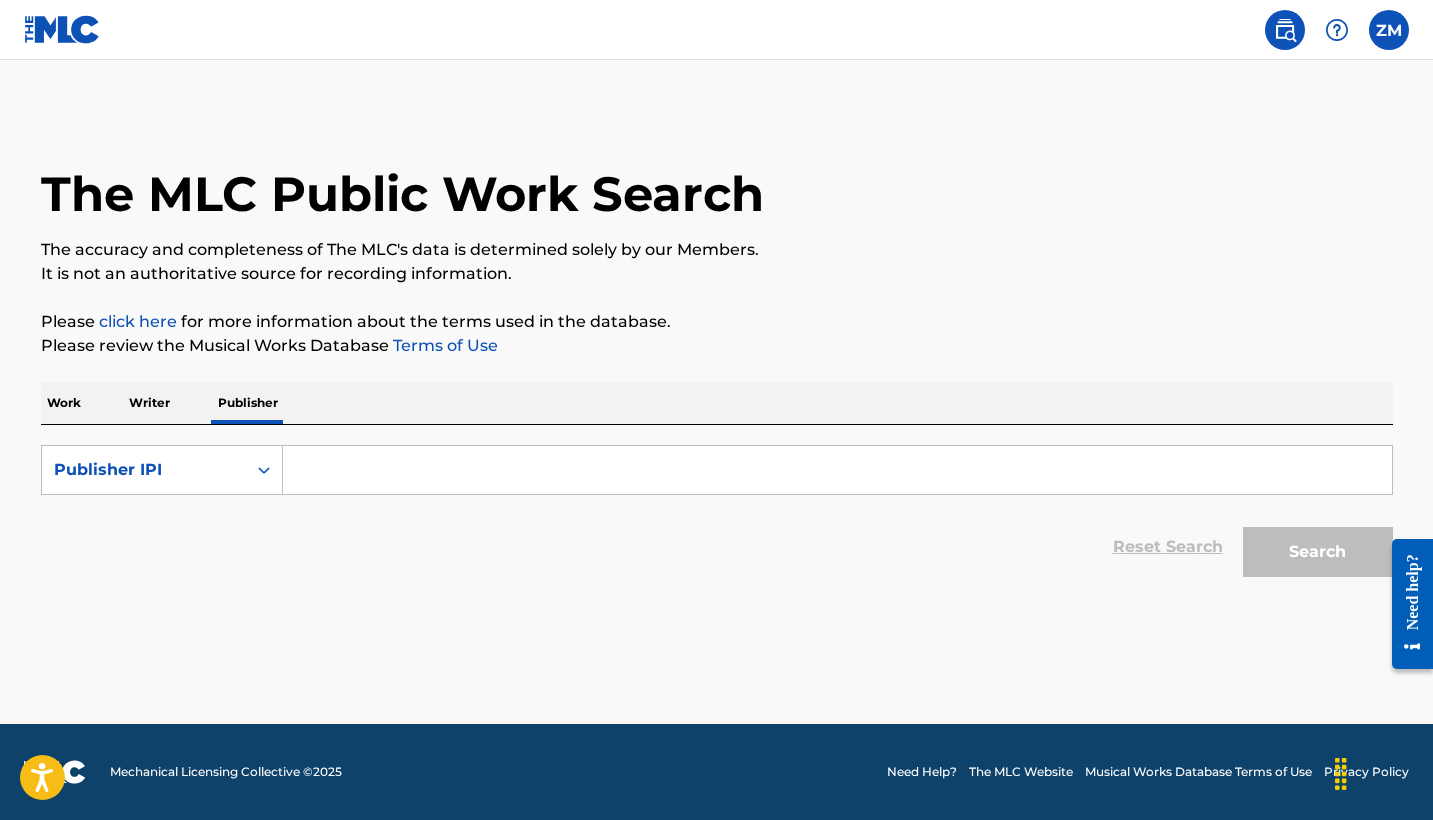 scroll, scrollTop: 0, scrollLeft: 0, axis: both 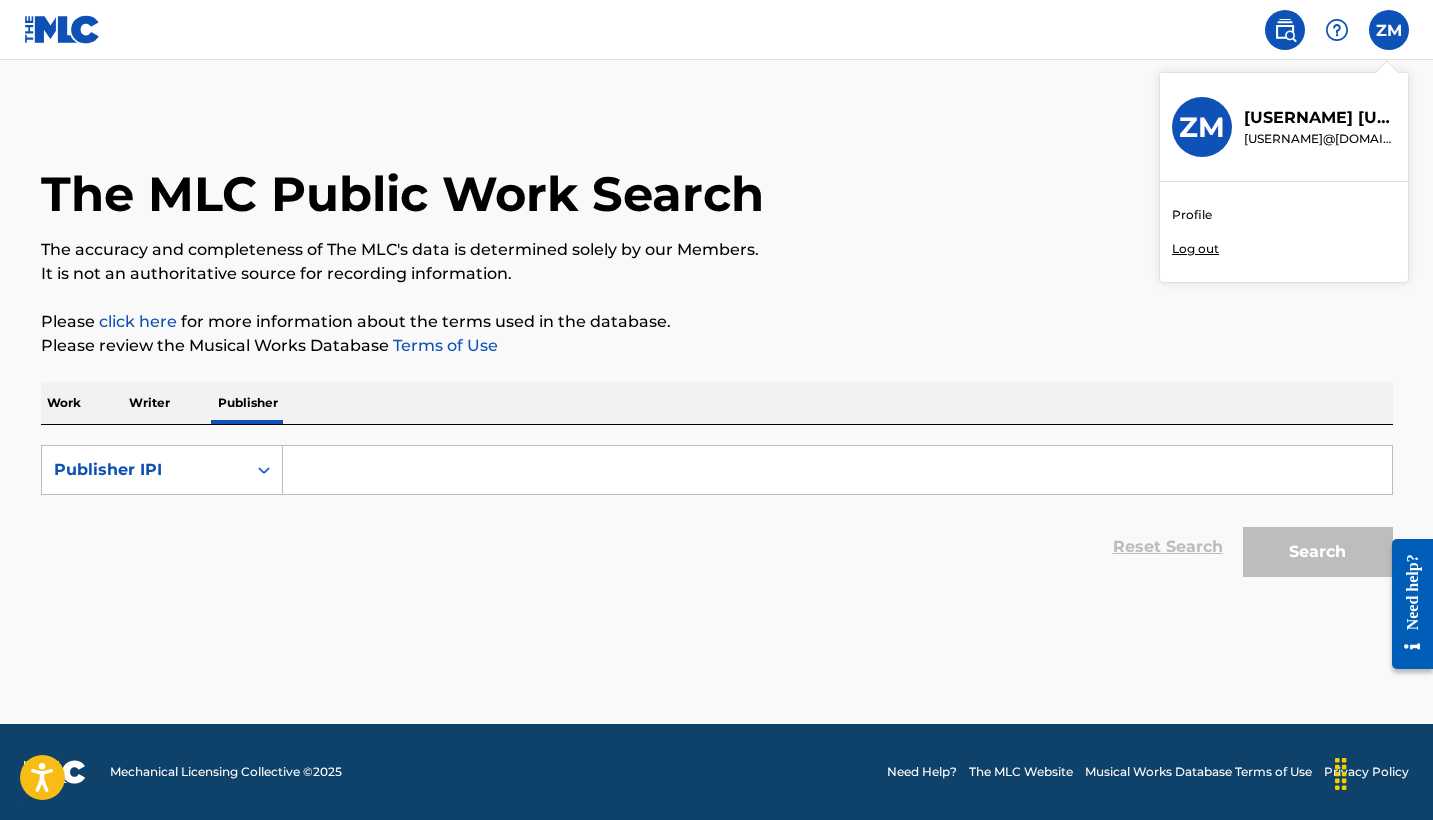 click on "ZM" at bounding box center [1202, 127] 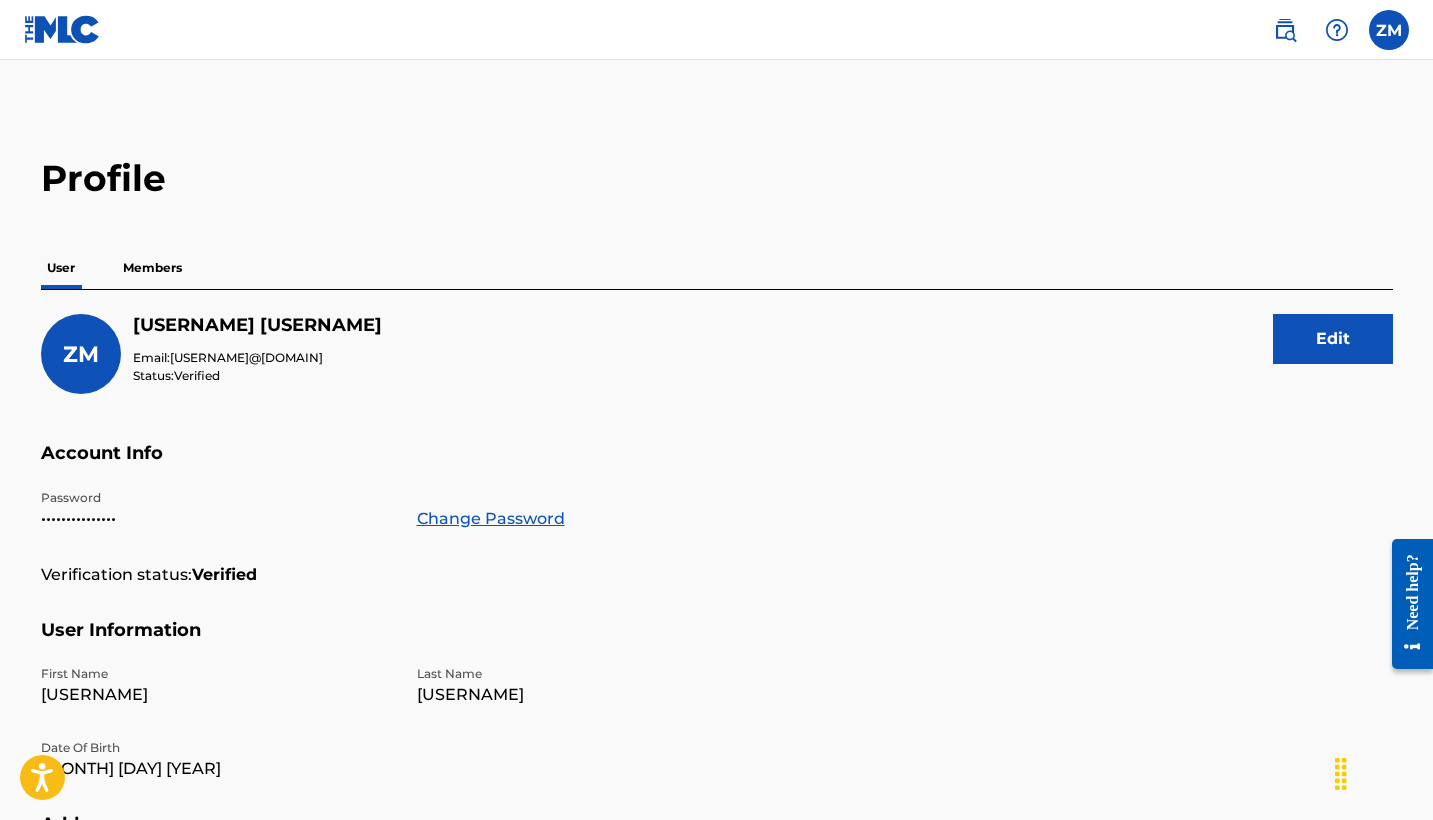 scroll, scrollTop: 0, scrollLeft: 0, axis: both 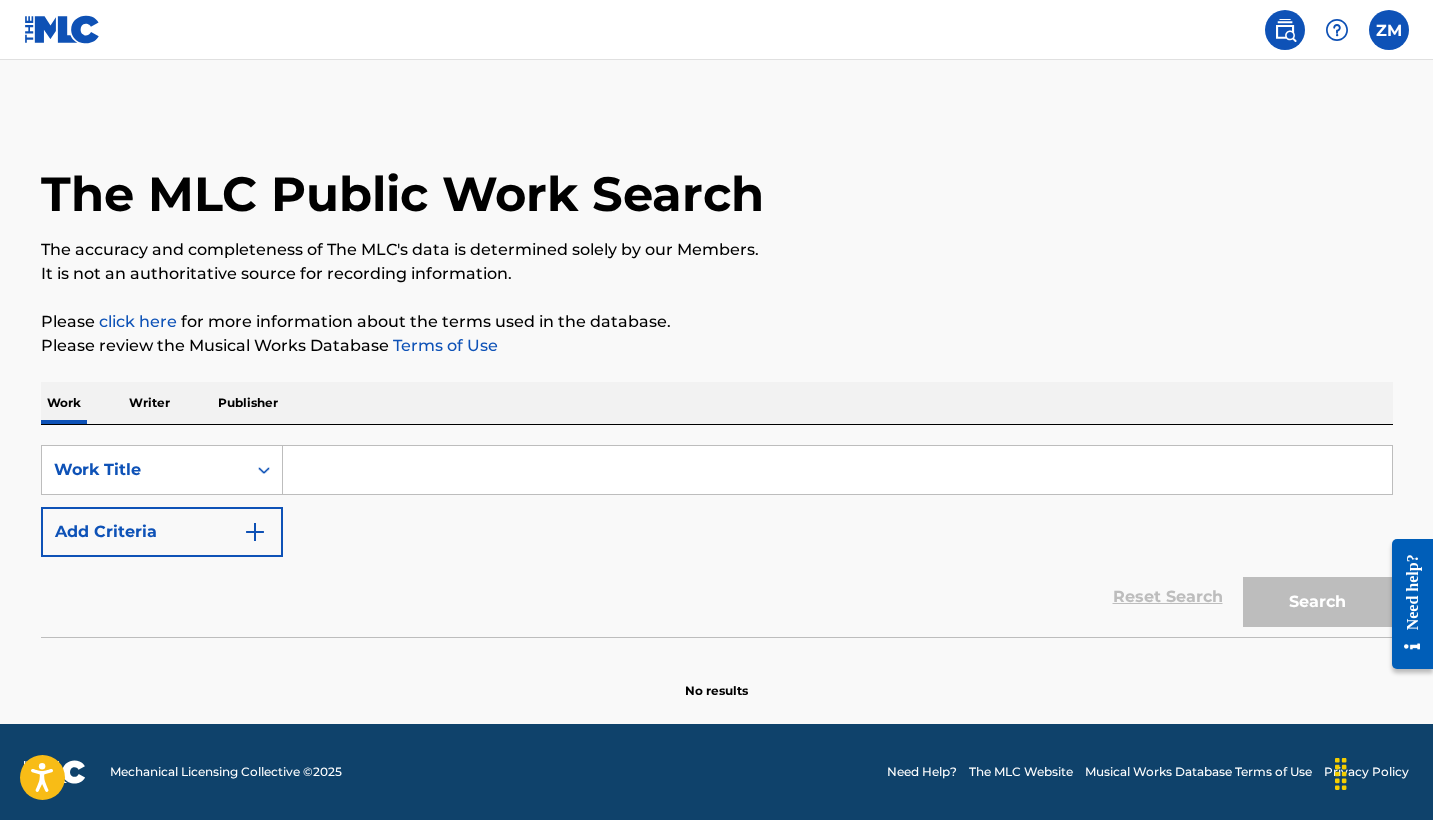 click on "The MLC Public Work Search" at bounding box center [717, 183] 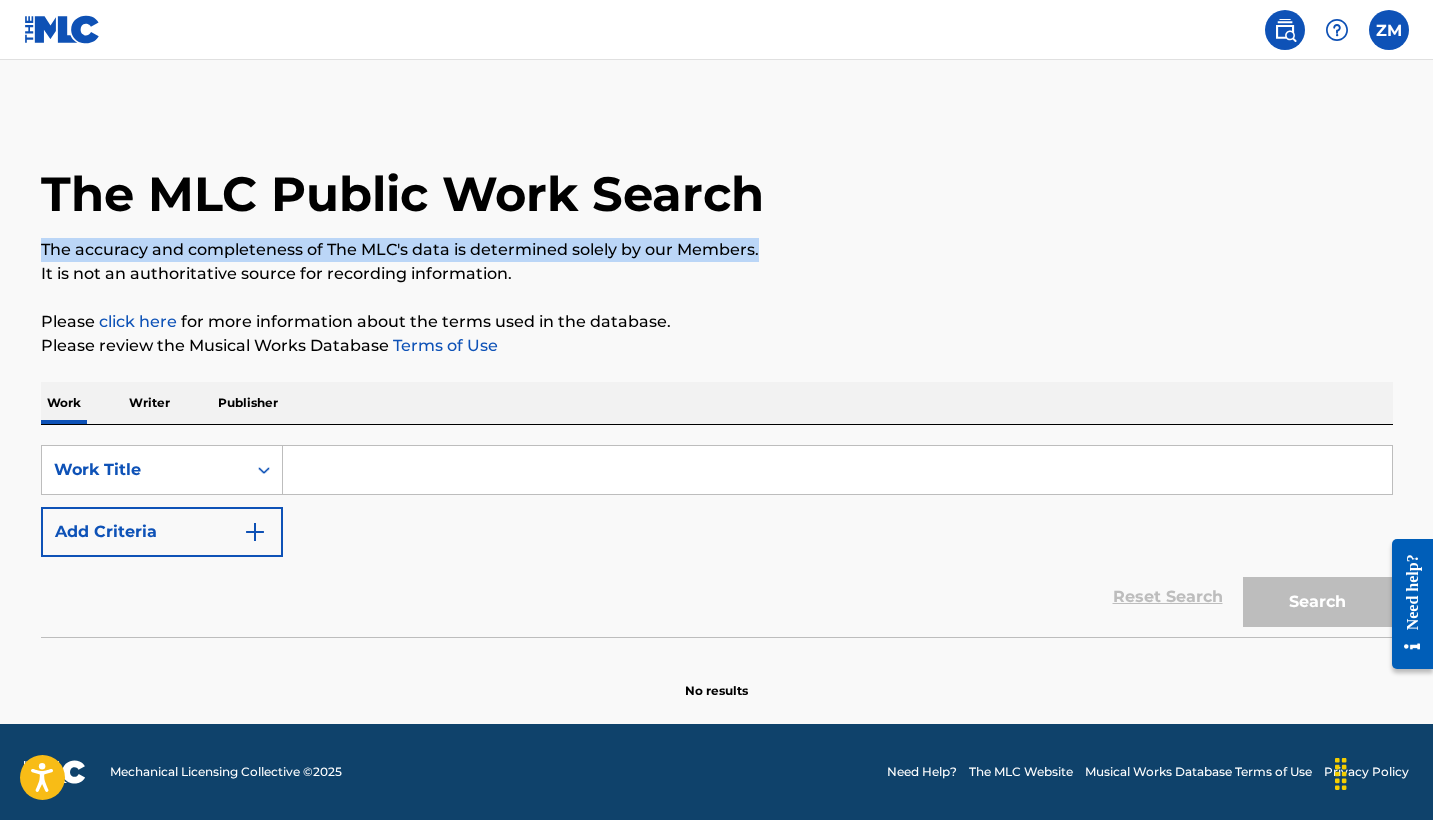 drag, startPoint x: 652, startPoint y: 231, endPoint x: 812, endPoint y: 238, distance: 160.15305 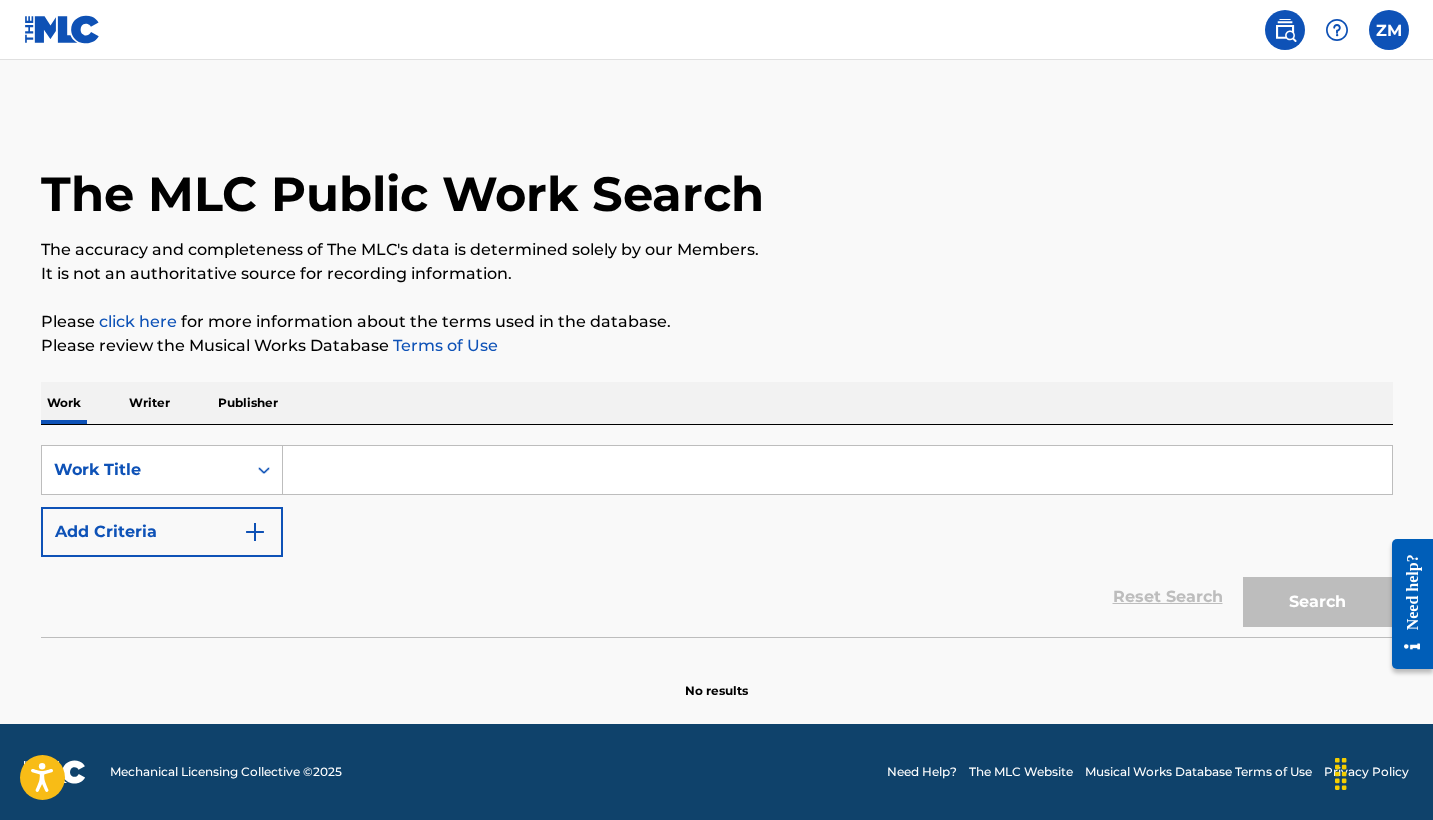 click on "It is not an authoritative source for recording information." at bounding box center [717, 274] 